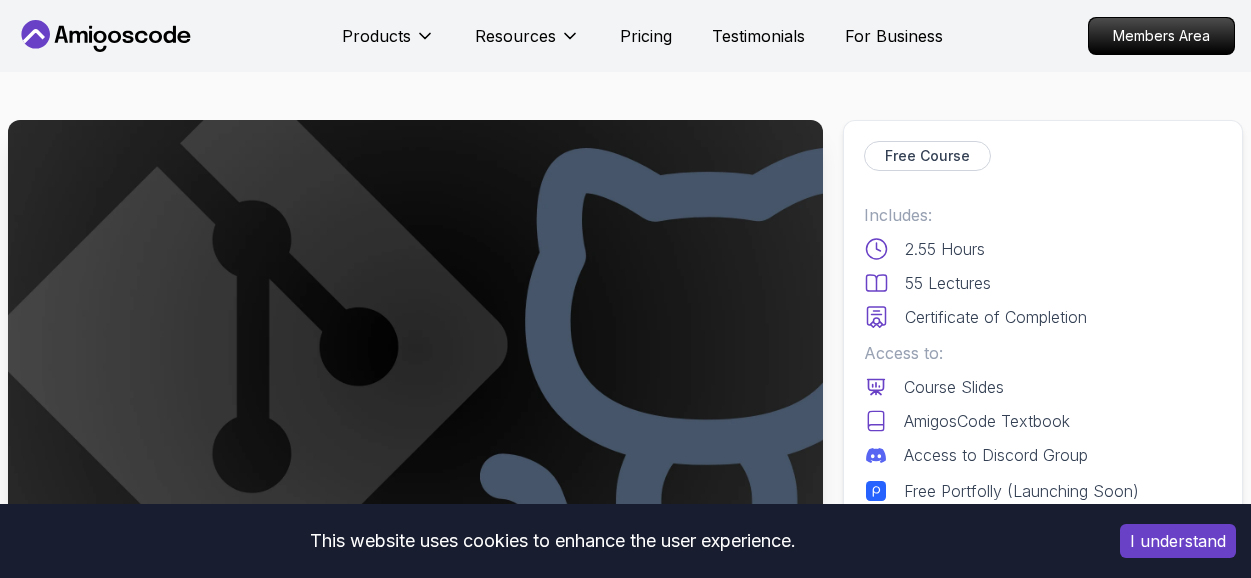 scroll, scrollTop: 220, scrollLeft: 0, axis: vertical 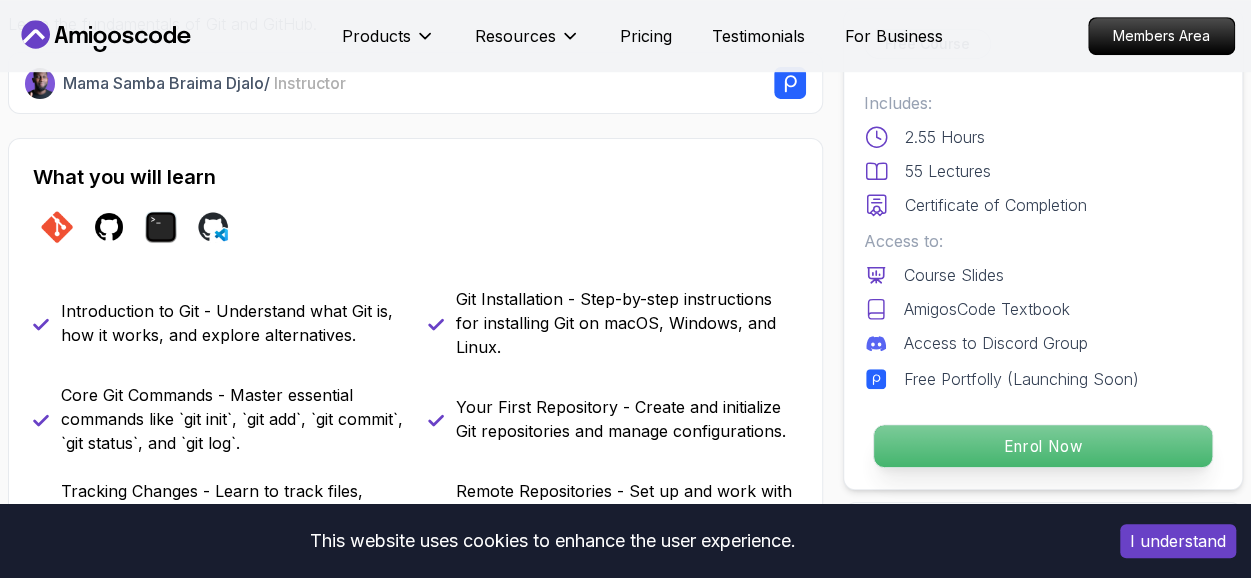 click on "Enrol Now" at bounding box center [1043, 446] 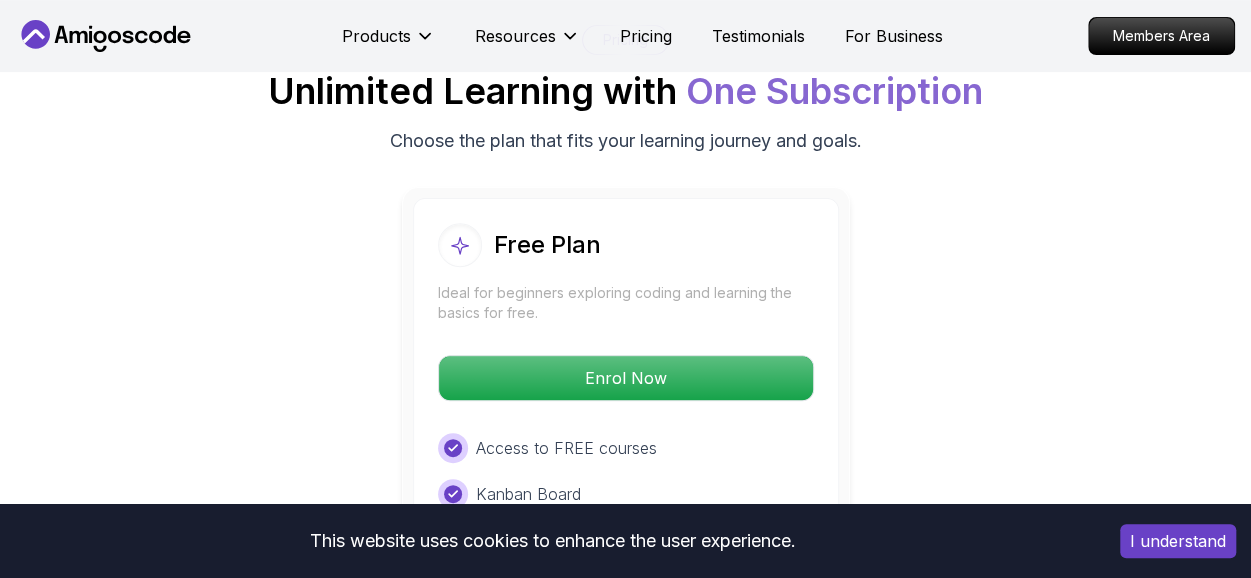 scroll, scrollTop: 4014, scrollLeft: 0, axis: vertical 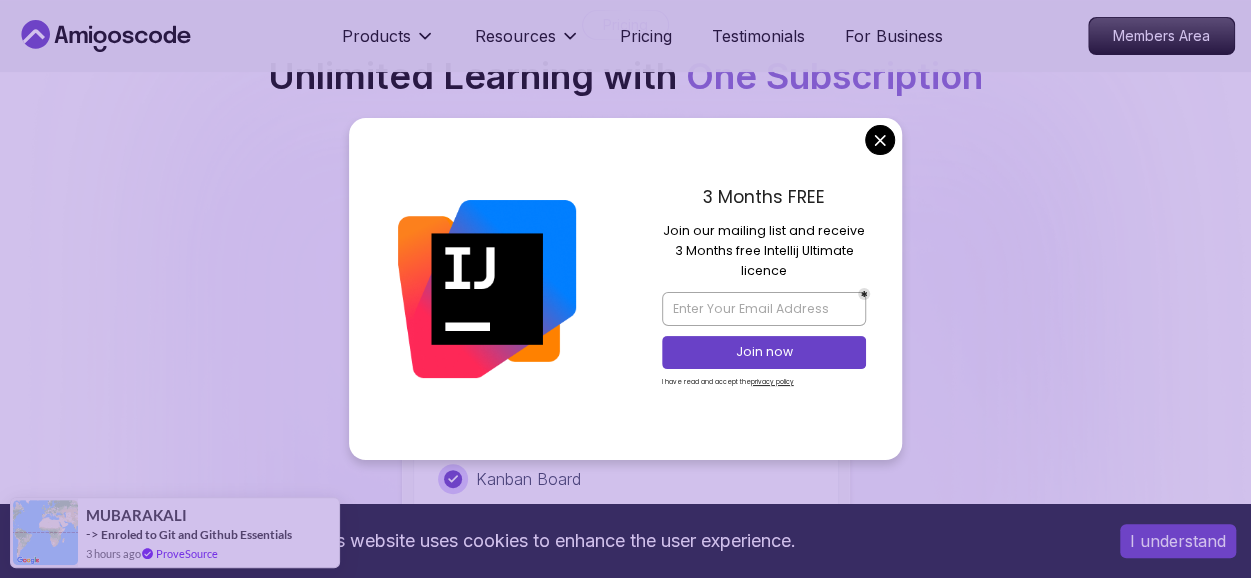 click on "3 Months FREE Join our mailing list and receive 3 Months free Intellij Ultimate licence Join now I have read and accept the  privacy policy" at bounding box center (764, 289) 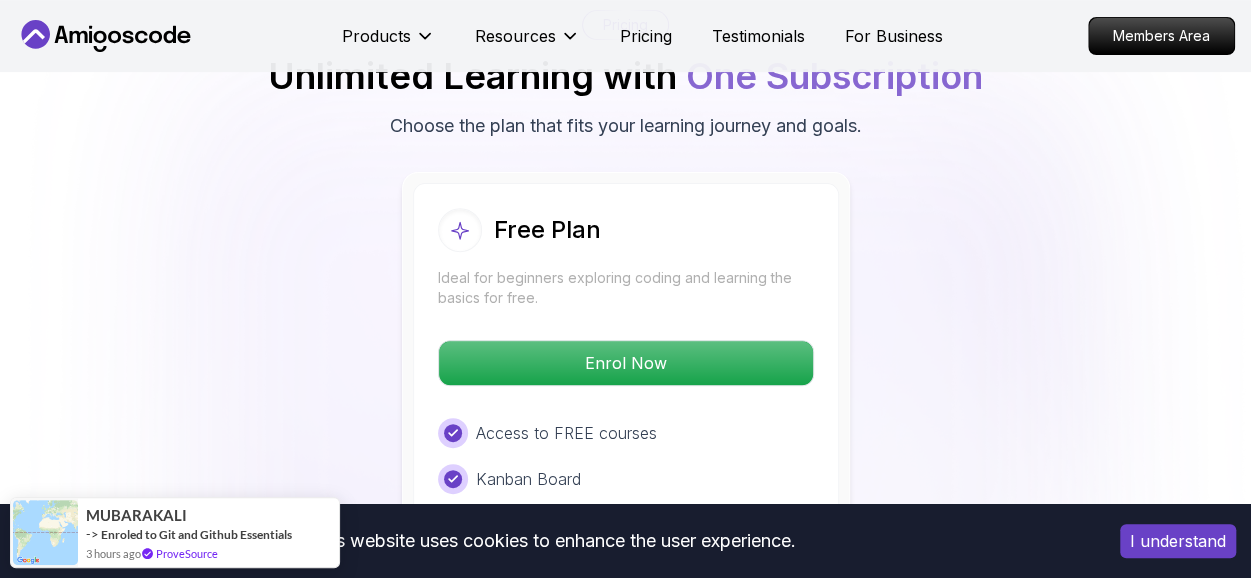 click on "This website uses cookies to enhance the user experience. I understand Products Resources Pricing Testimonials For Business Members Area Products Resources Pricing Testimonials For Business Members Area Git & GitHub Fundamentals Learn the fundamentals of Git and GitHub. Mama Samba Braima Djalo  /   Instructor Free Course Includes: 2.55 Hours 55 Lectures Certificate of Completion Access to: Course Slides AmigosCode Textbook Access to Discord Group Free Portfolly (Launching Soon) Enrol Now Share this Course or Copy link Got a Team of 5 or More? With one subscription, give your entire team access to all courses and features. Check our Business Plan Mama Samba Braima Djalo  /   Instructor What you will learn git github terminal codespaces Introduction to Git - Understand what Git is, how it works, and explore alternatives. Git Installation - Step-by-step instructions for installing Git on macOS, Windows, and Linux. Your First Repository - Create and initialize Git repositories and manage configurations." at bounding box center (625, -34) 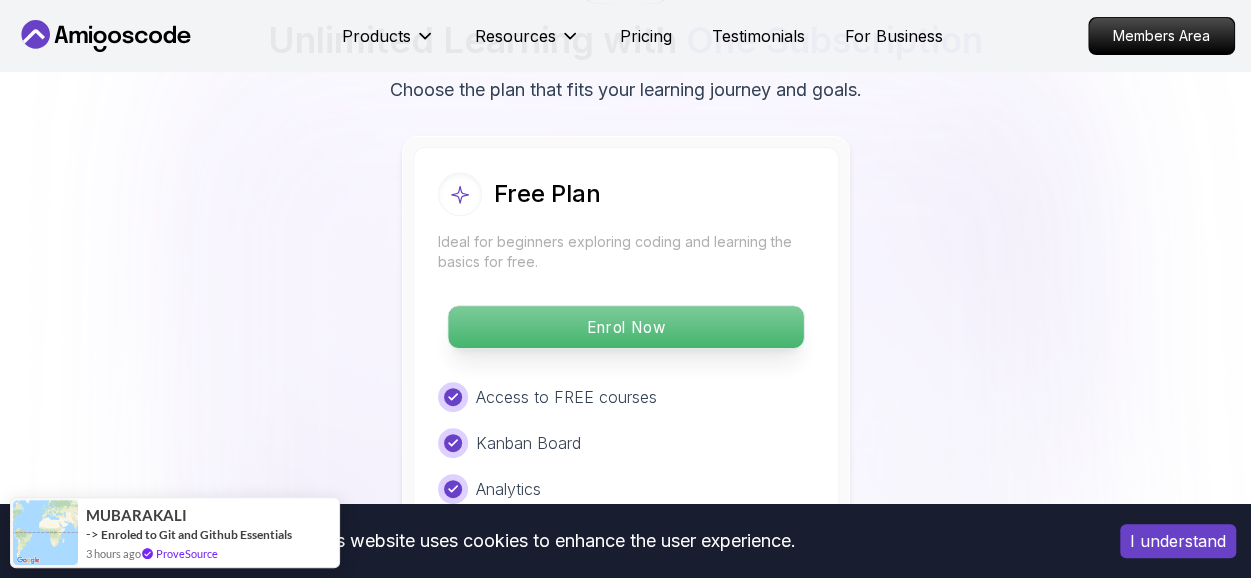 scroll, scrollTop: 4049, scrollLeft: 0, axis: vertical 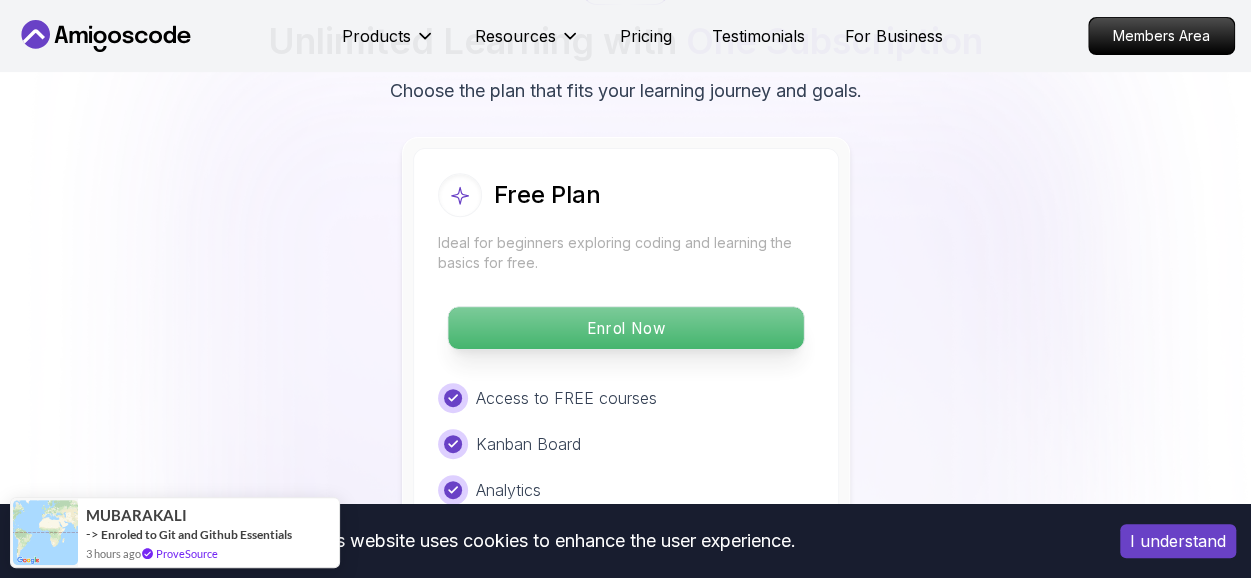 click on "Enrol Now" at bounding box center (625, 329) 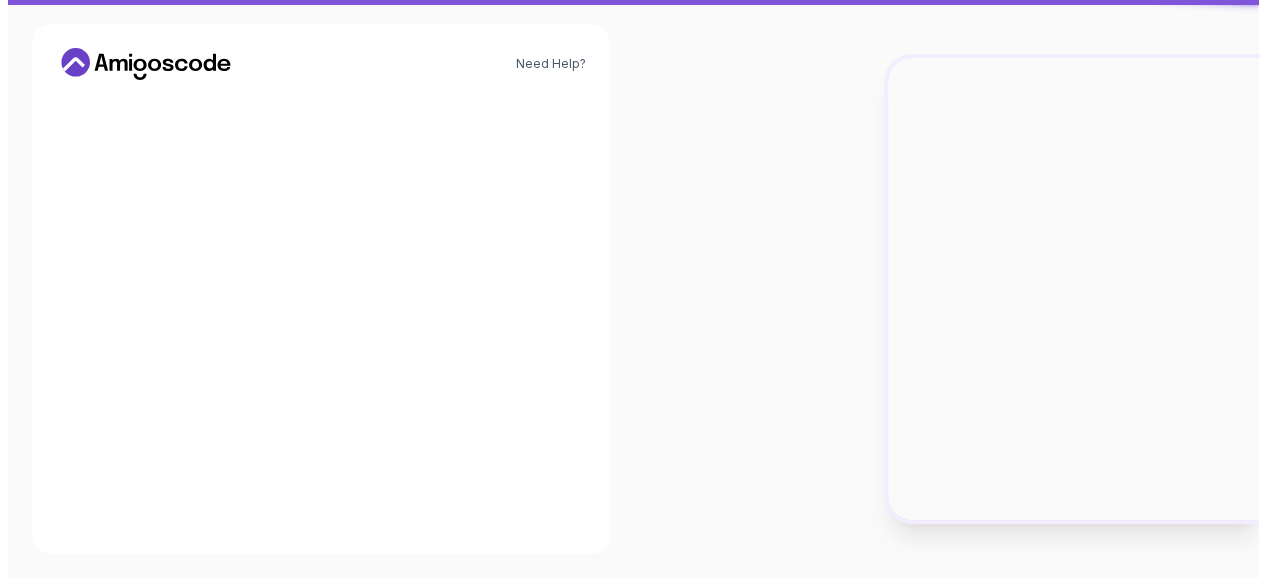 scroll, scrollTop: 0, scrollLeft: 0, axis: both 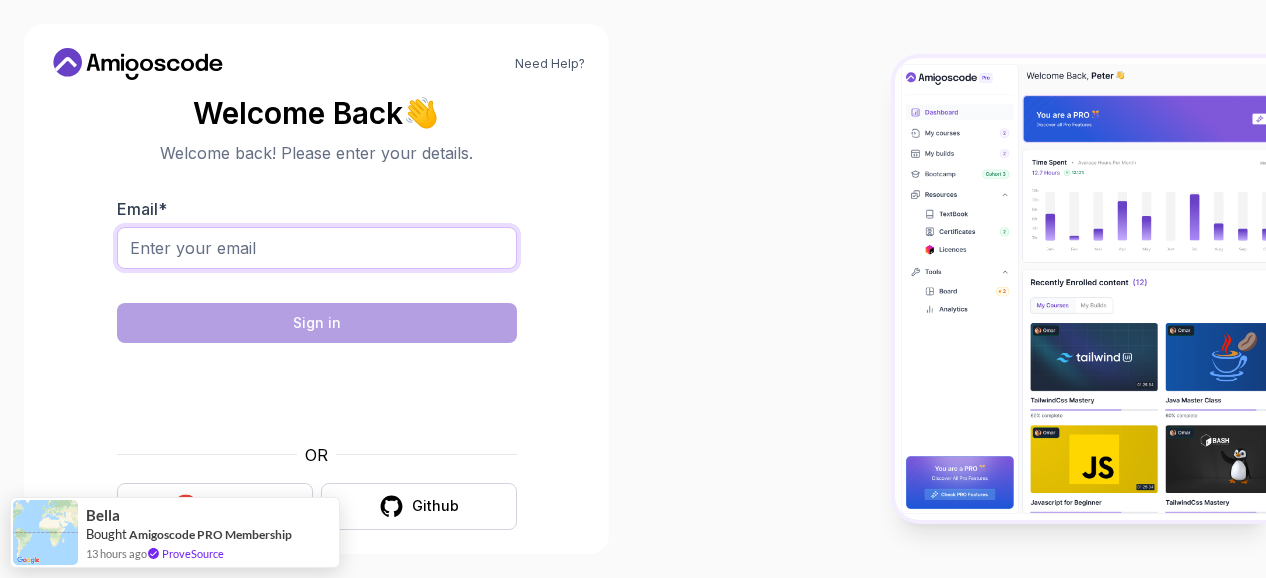 click on "Email *" at bounding box center (317, 248) 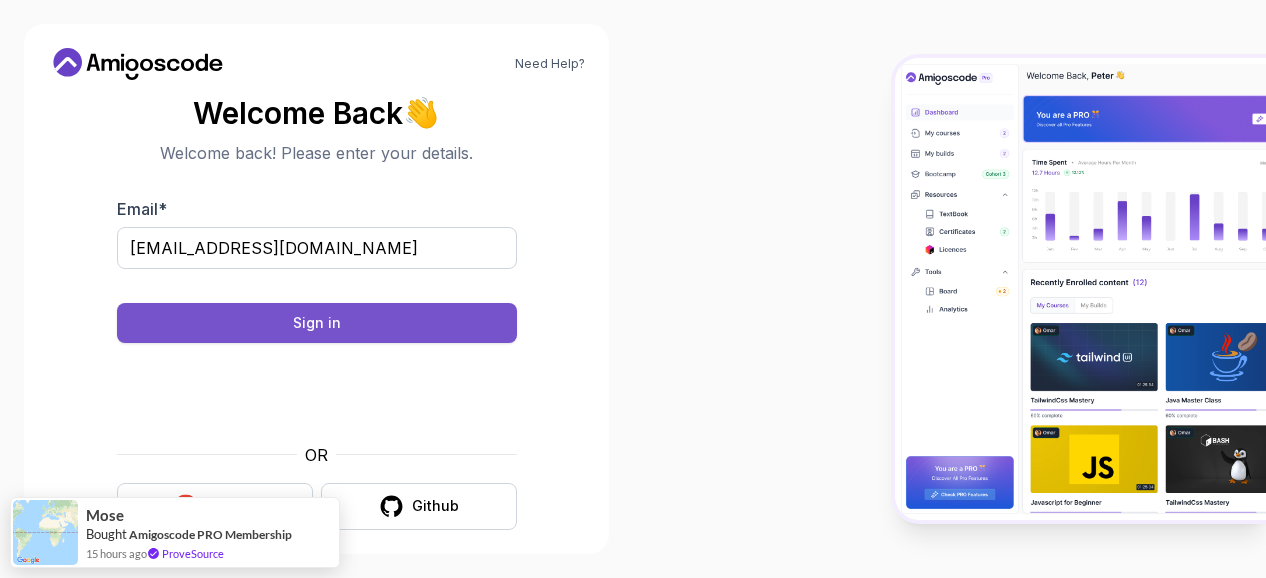 click on "Sign in" at bounding box center (317, 323) 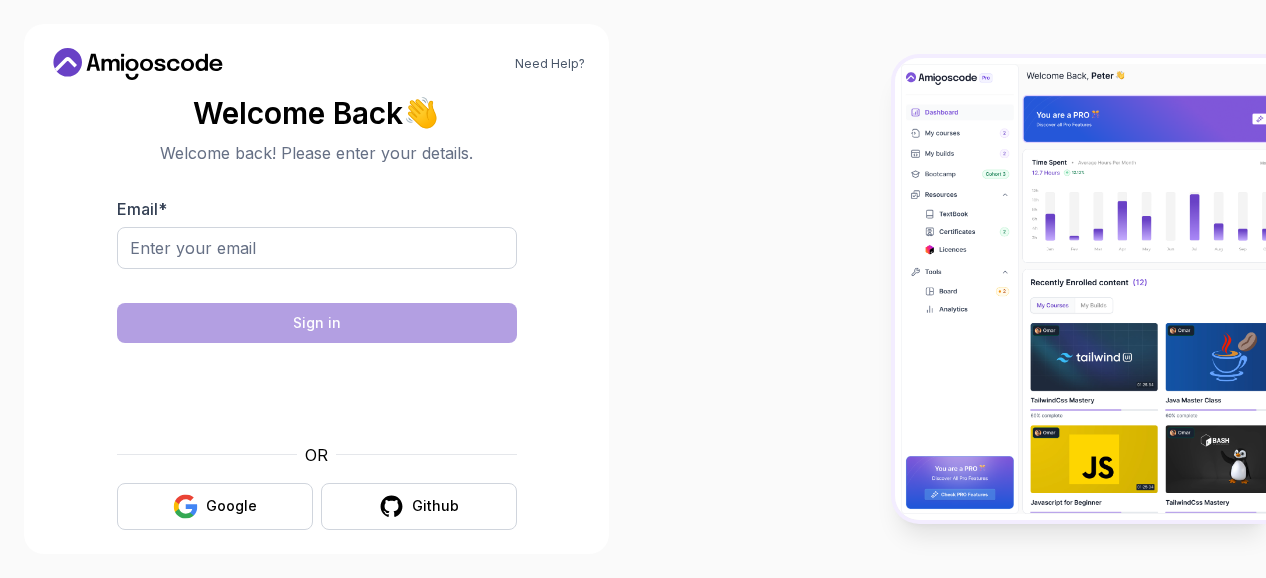 scroll, scrollTop: 0, scrollLeft: 0, axis: both 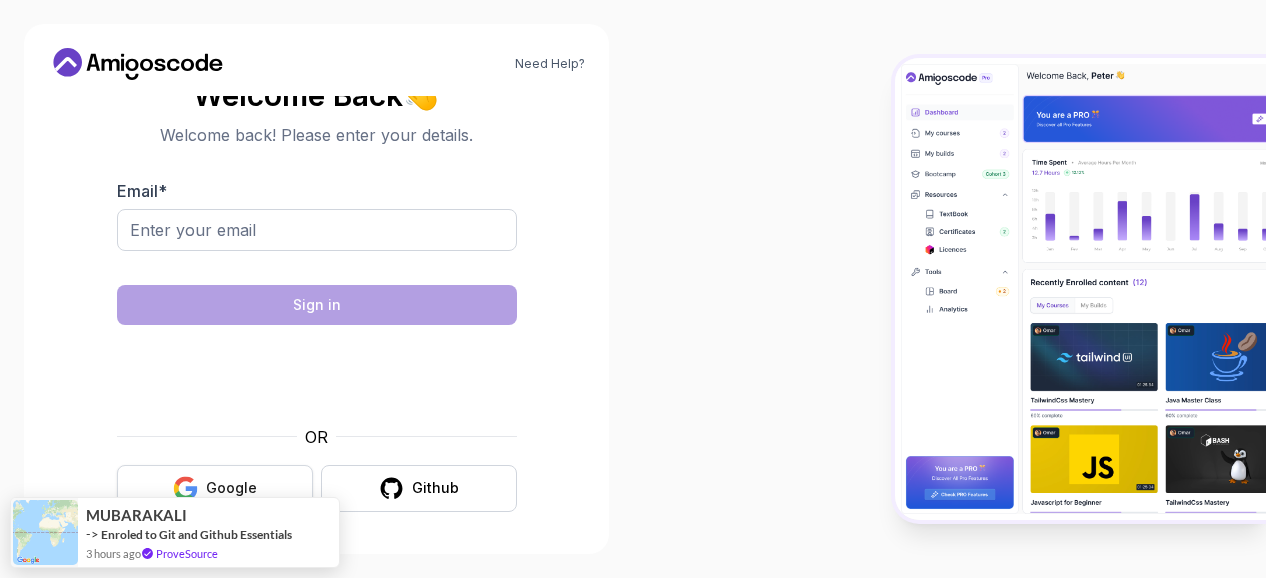 click on "Google" at bounding box center (231, 488) 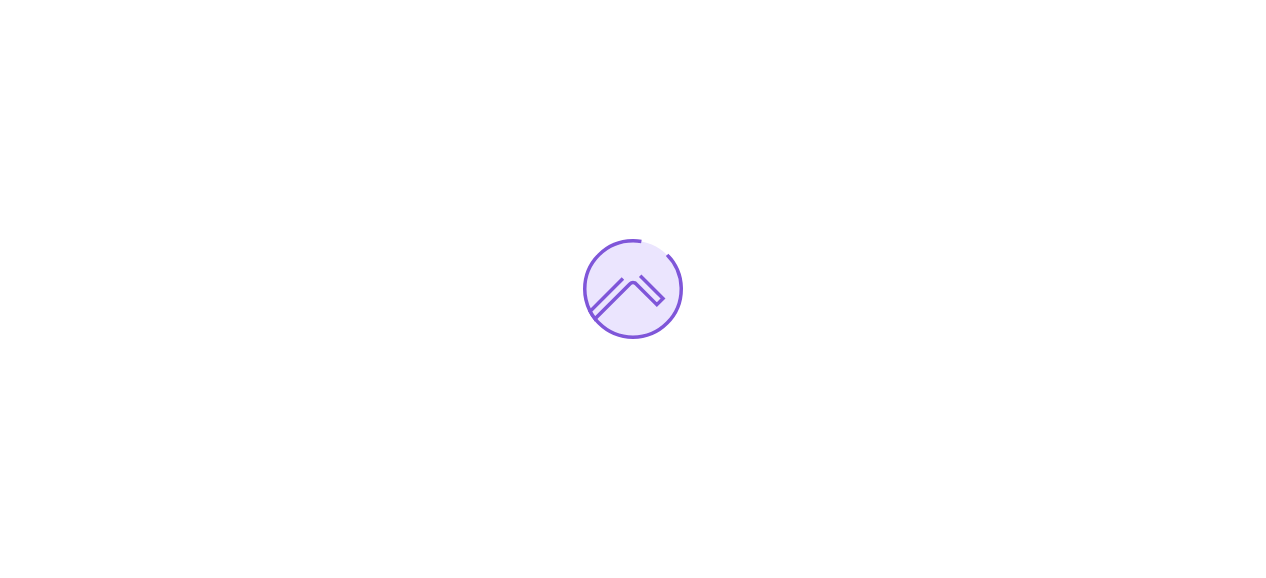 scroll, scrollTop: 0, scrollLeft: 0, axis: both 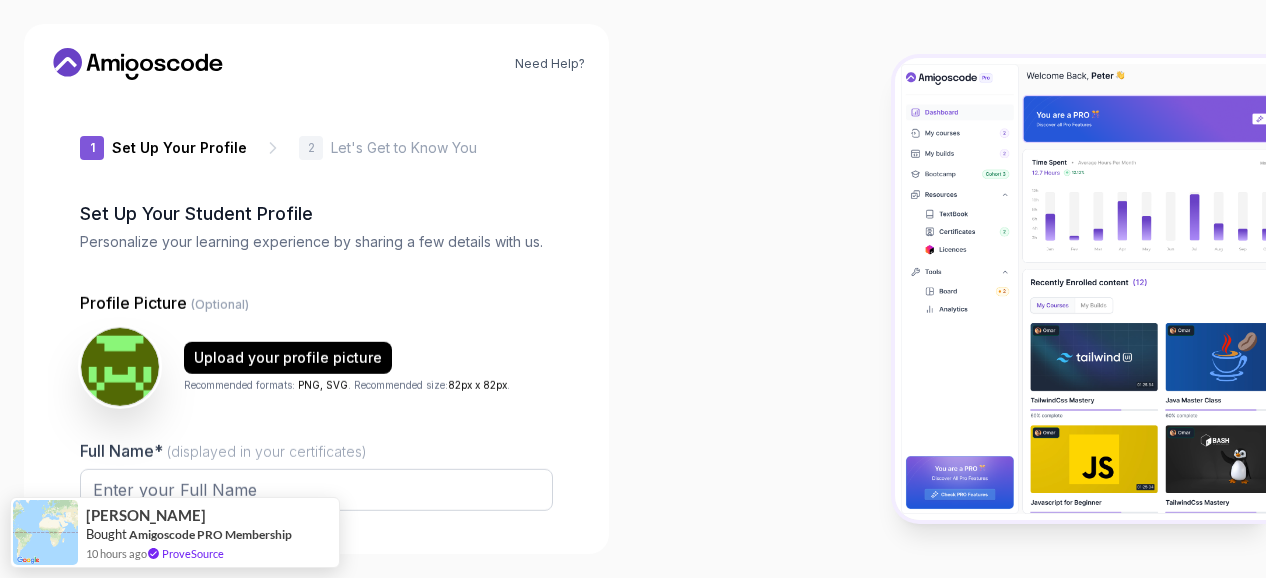 type on "charmingbisona4bc9" 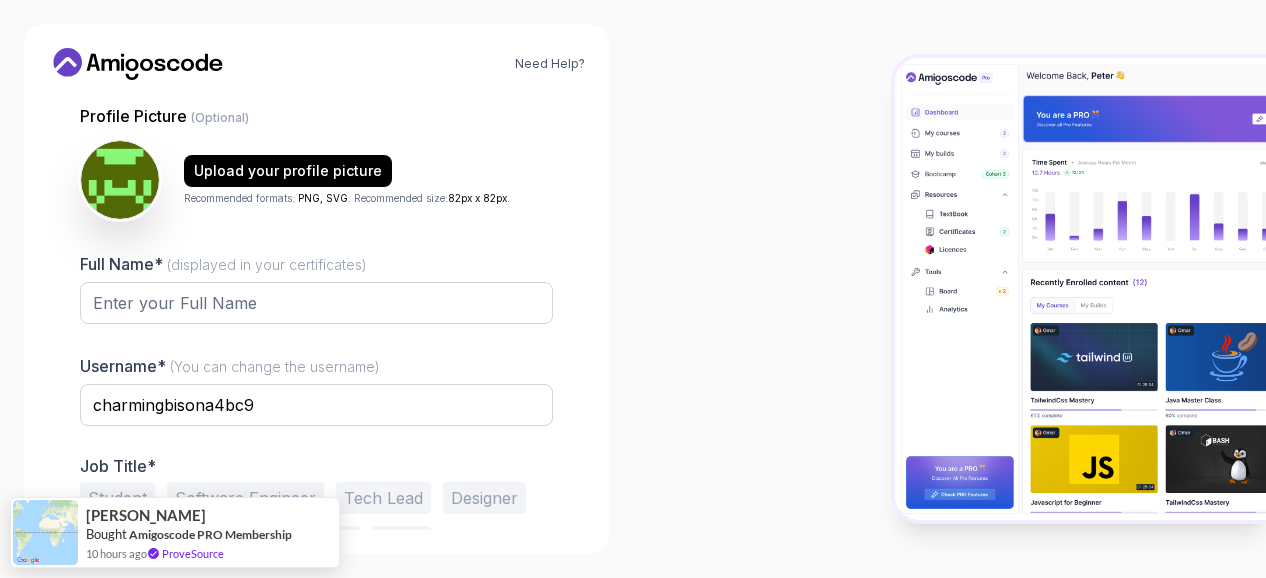 scroll, scrollTop: 186, scrollLeft: 0, axis: vertical 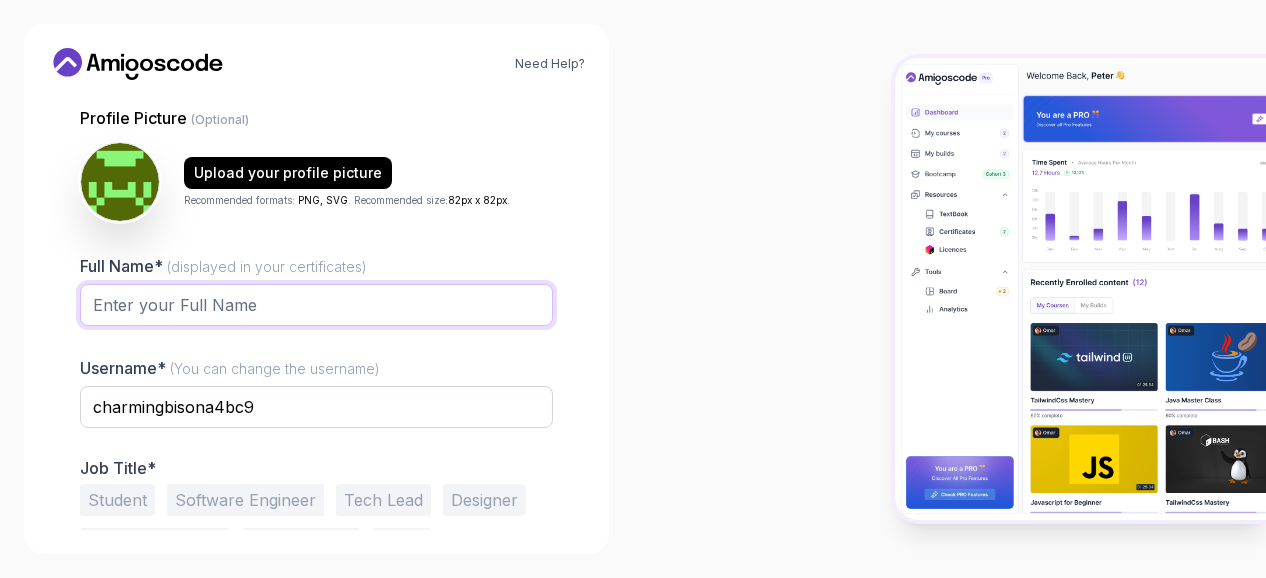 click on "Full Name*   (displayed in your certificates)" at bounding box center (316, 305) 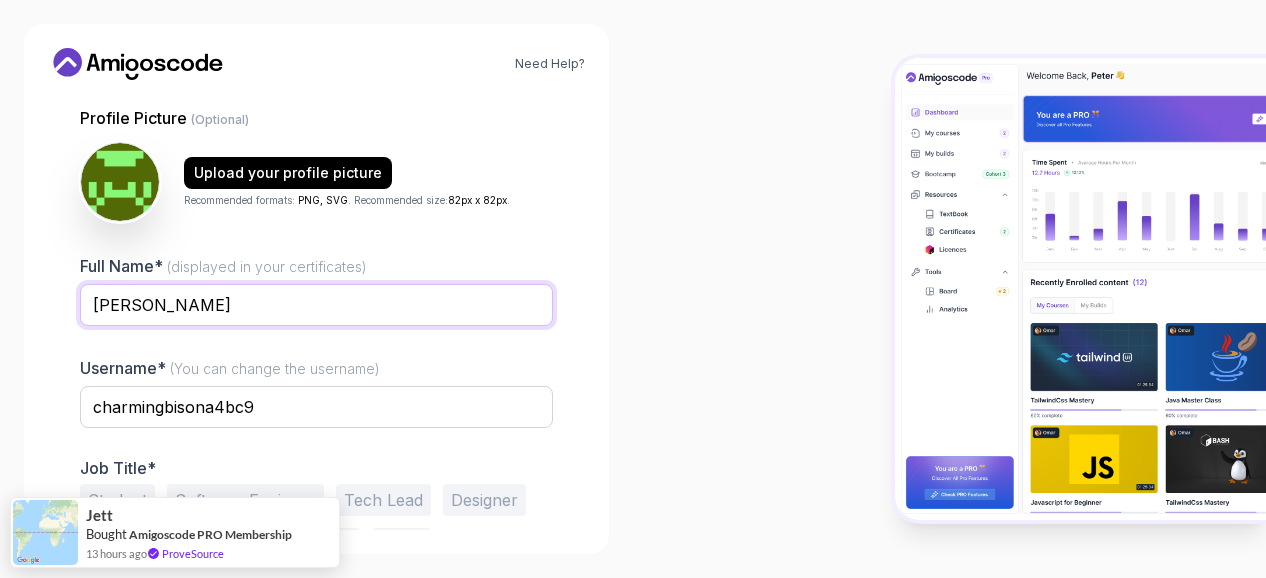 click on "[PERSON_NAME]" at bounding box center (316, 305) 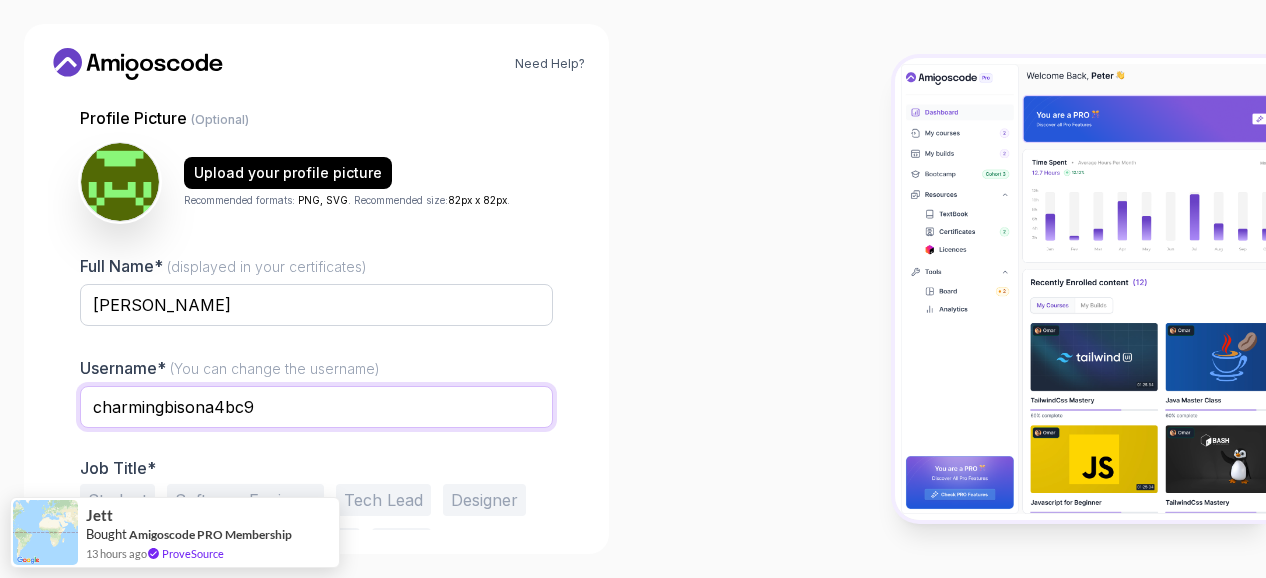click on "charmingbisona4bc9" at bounding box center [316, 407] 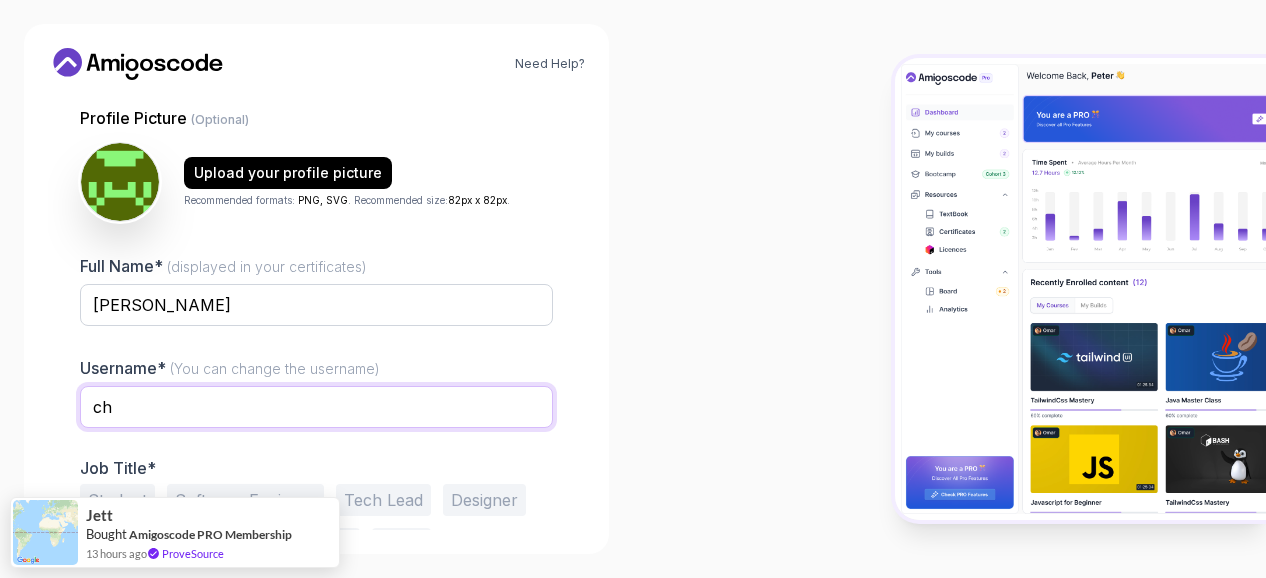 type on "c" 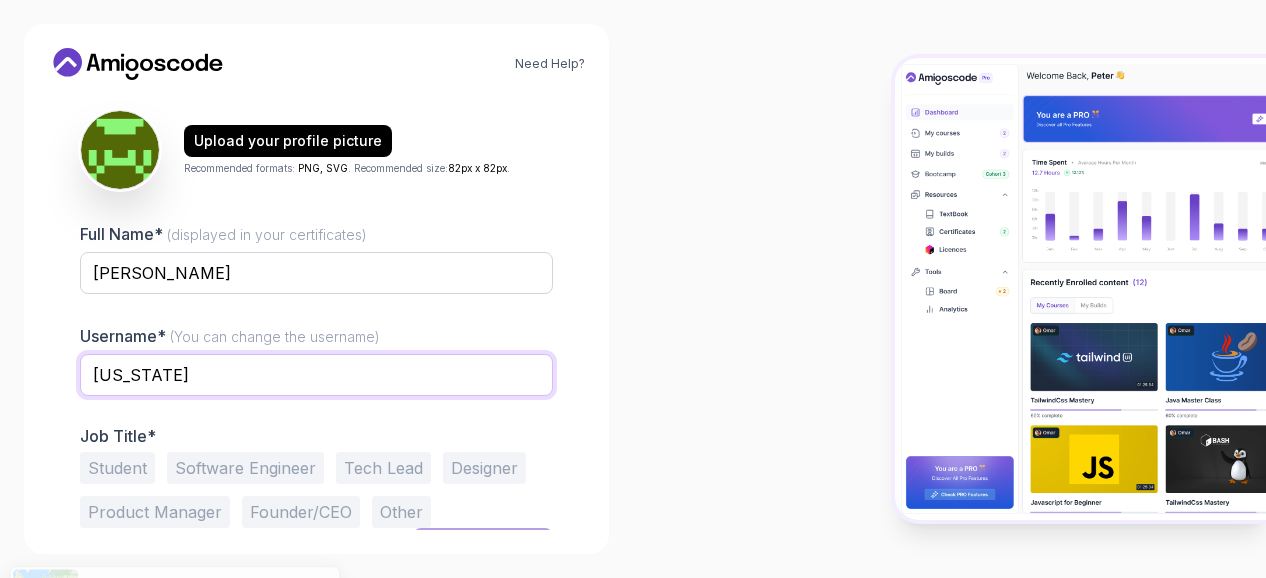 scroll, scrollTop: 214, scrollLeft: 0, axis: vertical 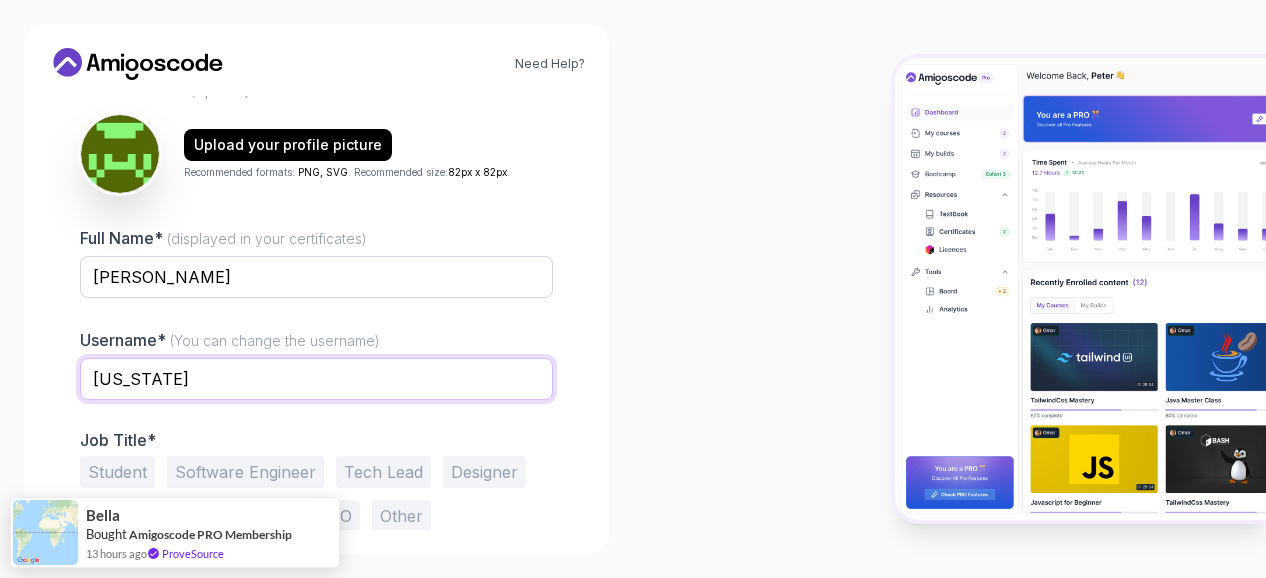 type on "[US_STATE]" 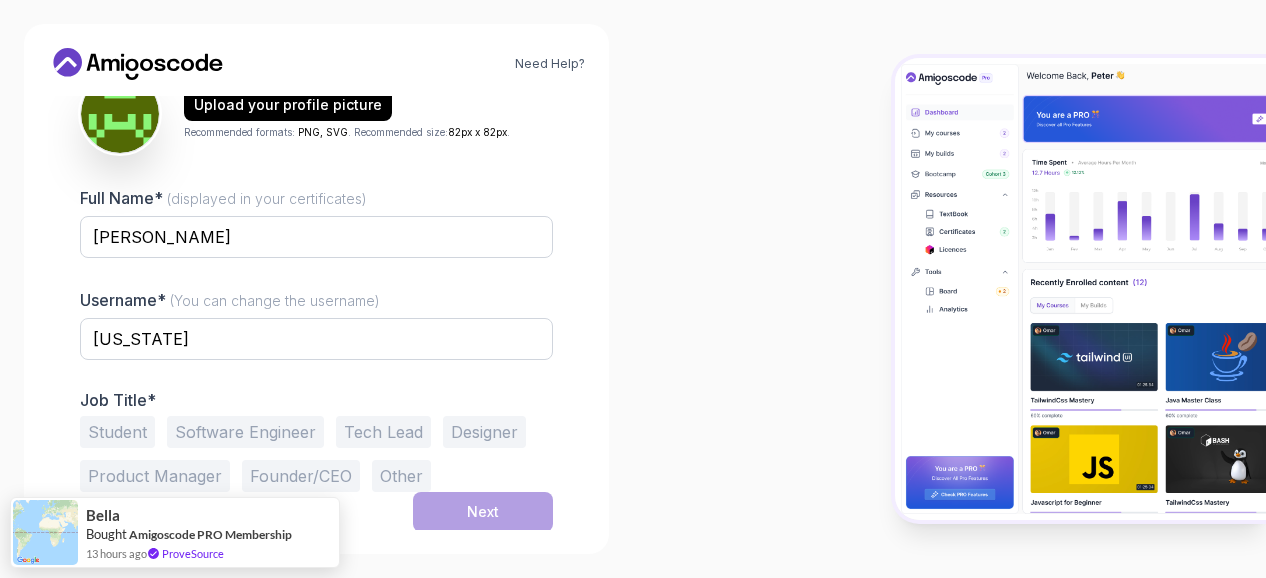 click on "Student" at bounding box center (117, 432) 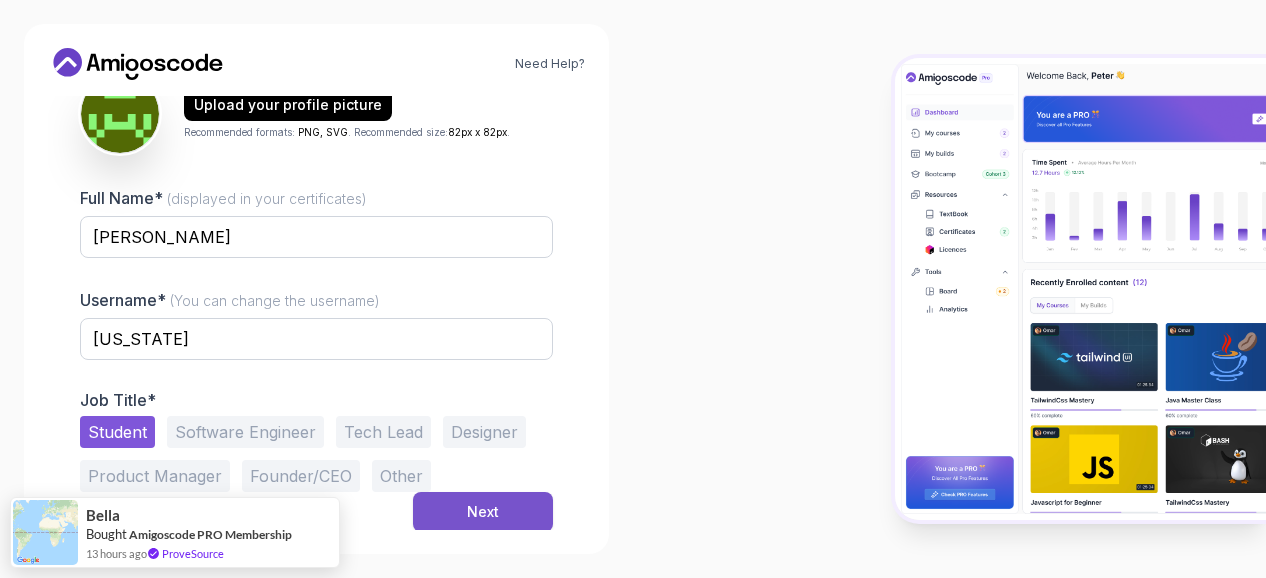 click on "Next" at bounding box center (483, 512) 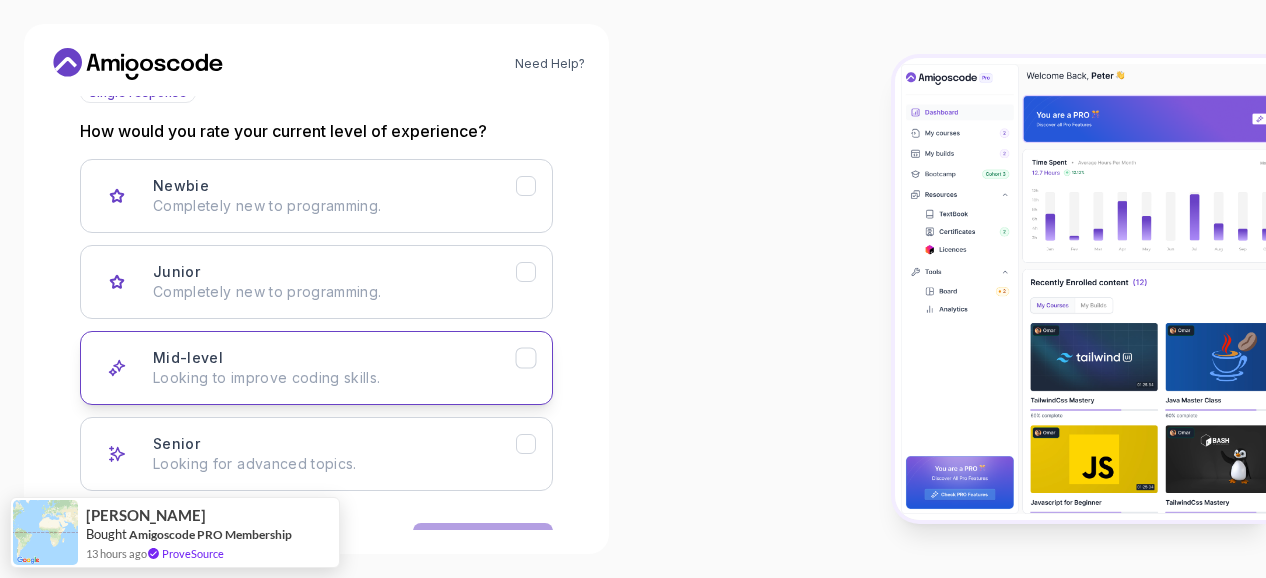 click on "Mid-level Looking to improve coding skills." at bounding box center (334, 368) 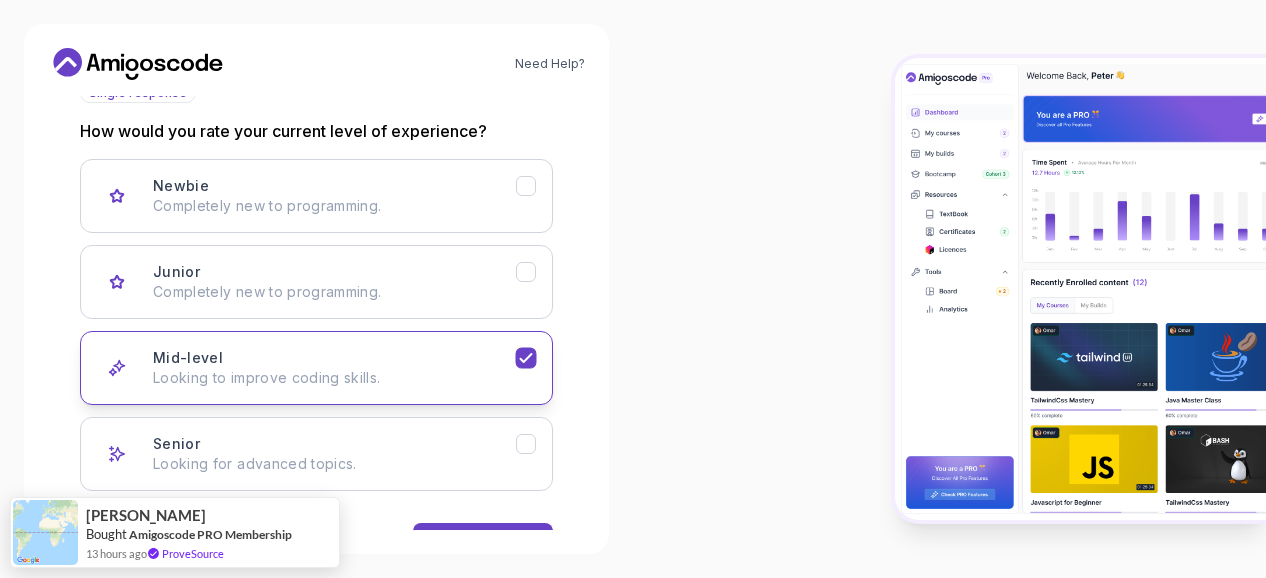 scroll, scrollTop: 316, scrollLeft: 0, axis: vertical 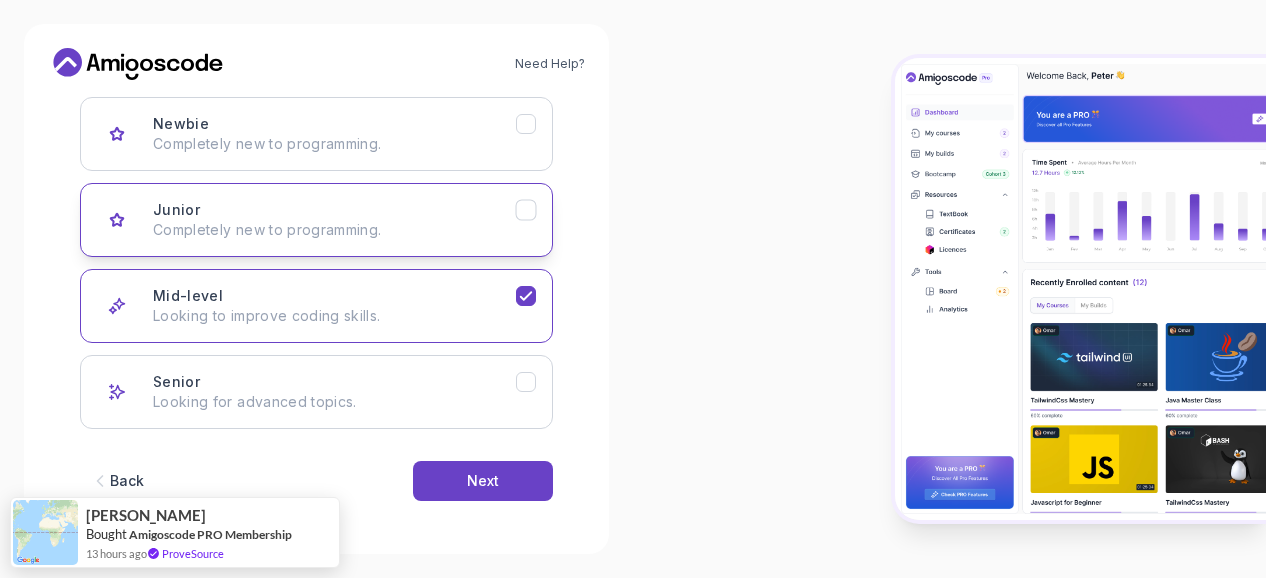 click 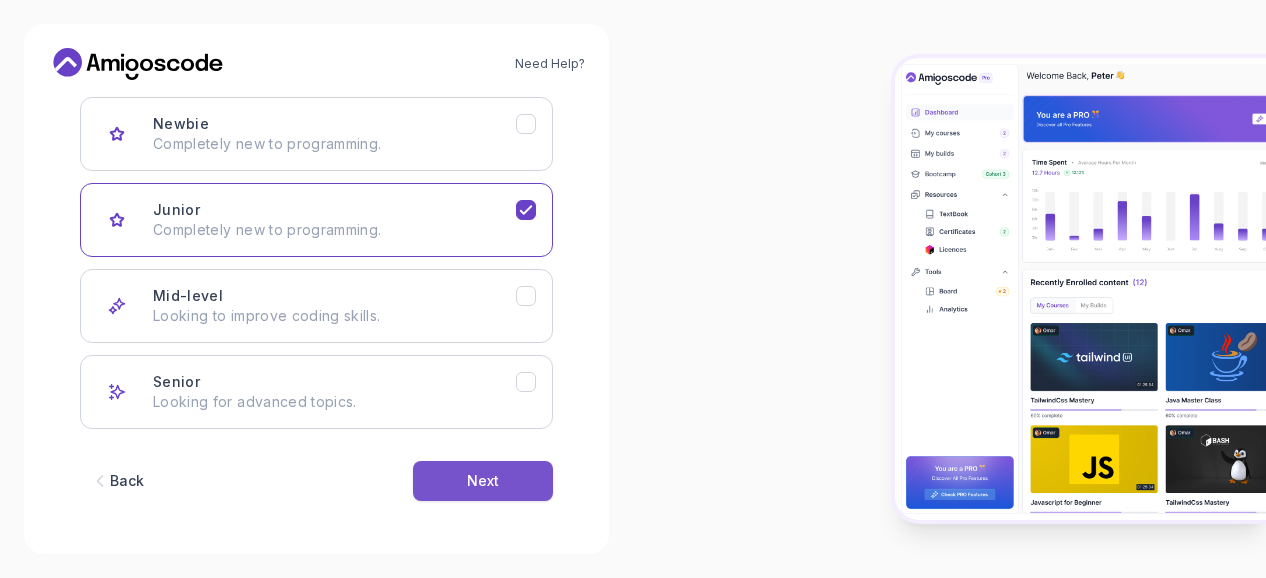 click on "Next" at bounding box center (483, 481) 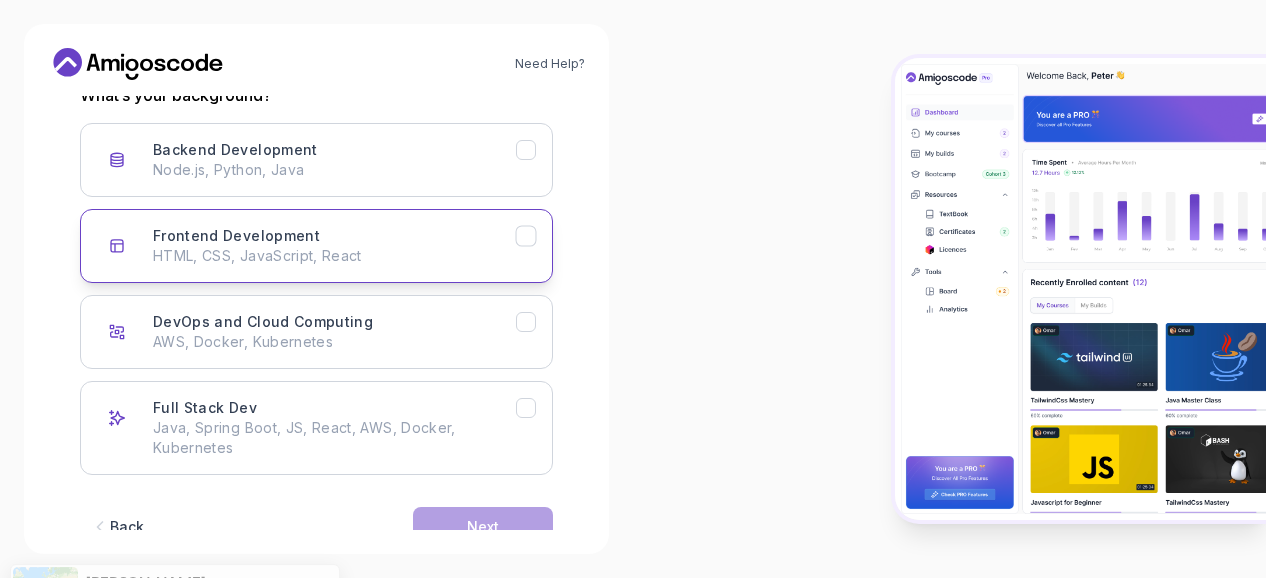 scroll, scrollTop: 288, scrollLeft: 0, axis: vertical 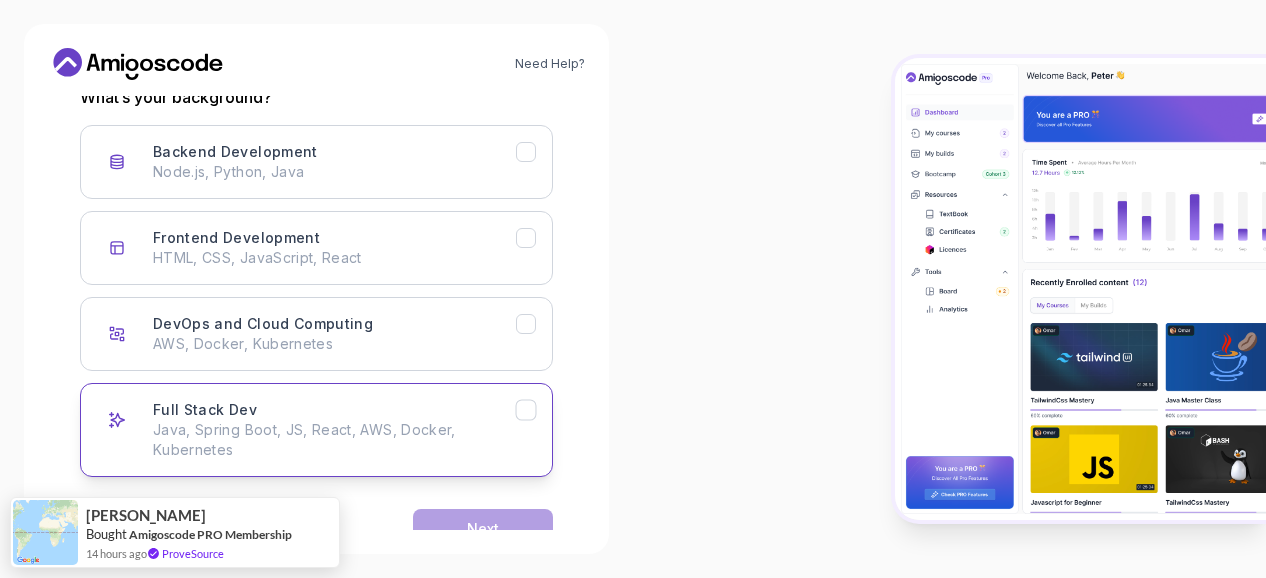 click on "Full Stack Dev Java, Spring Boot, JS, React, AWS, Docker, Kubernetes" at bounding box center (316, 430) 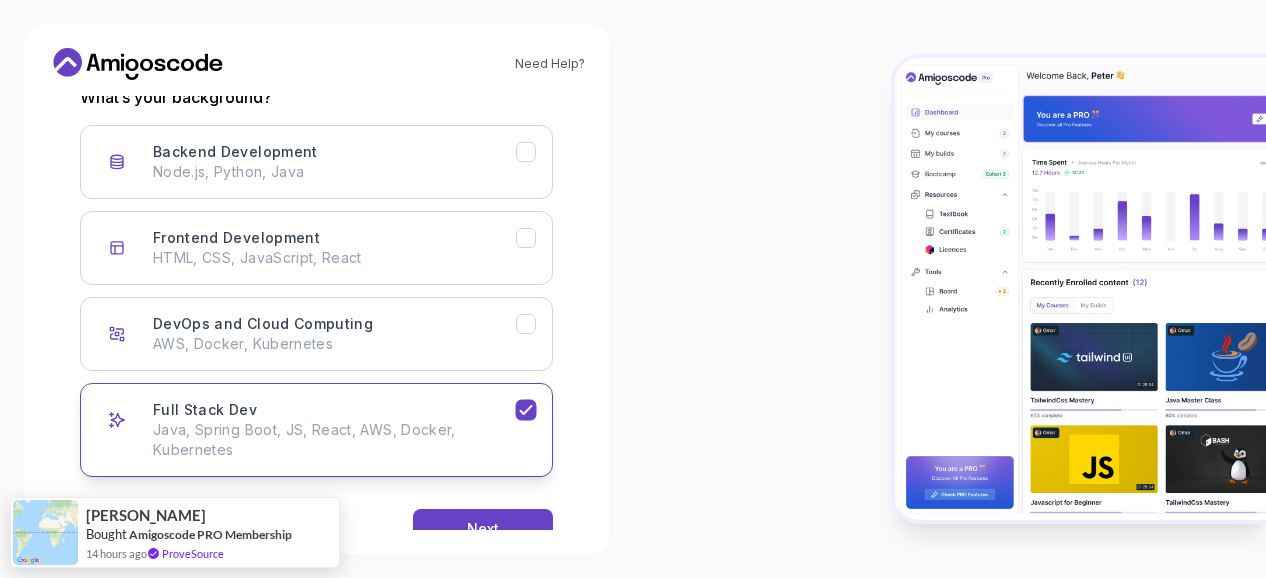 scroll, scrollTop: 336, scrollLeft: 0, axis: vertical 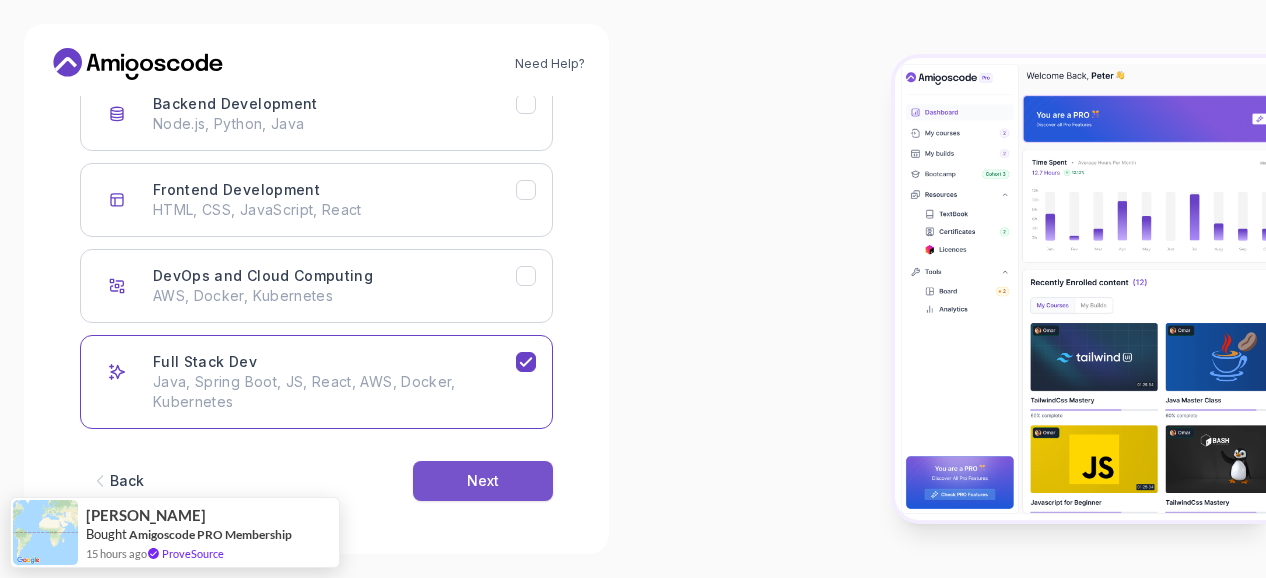 click on "Next" at bounding box center [483, 481] 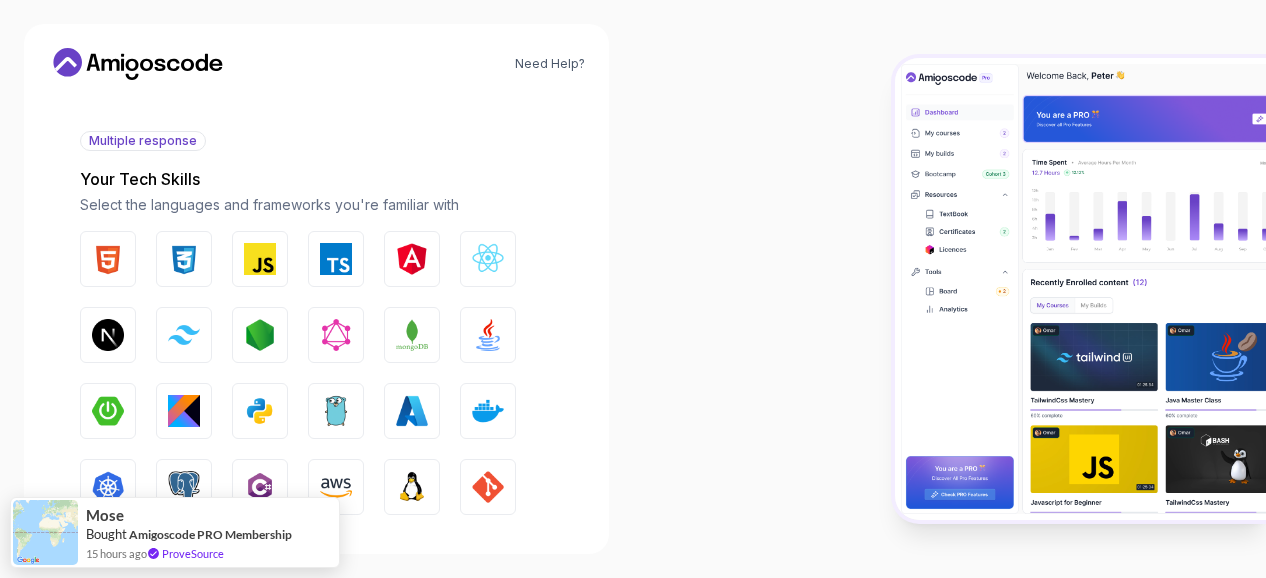 scroll, scrollTop: 212, scrollLeft: 0, axis: vertical 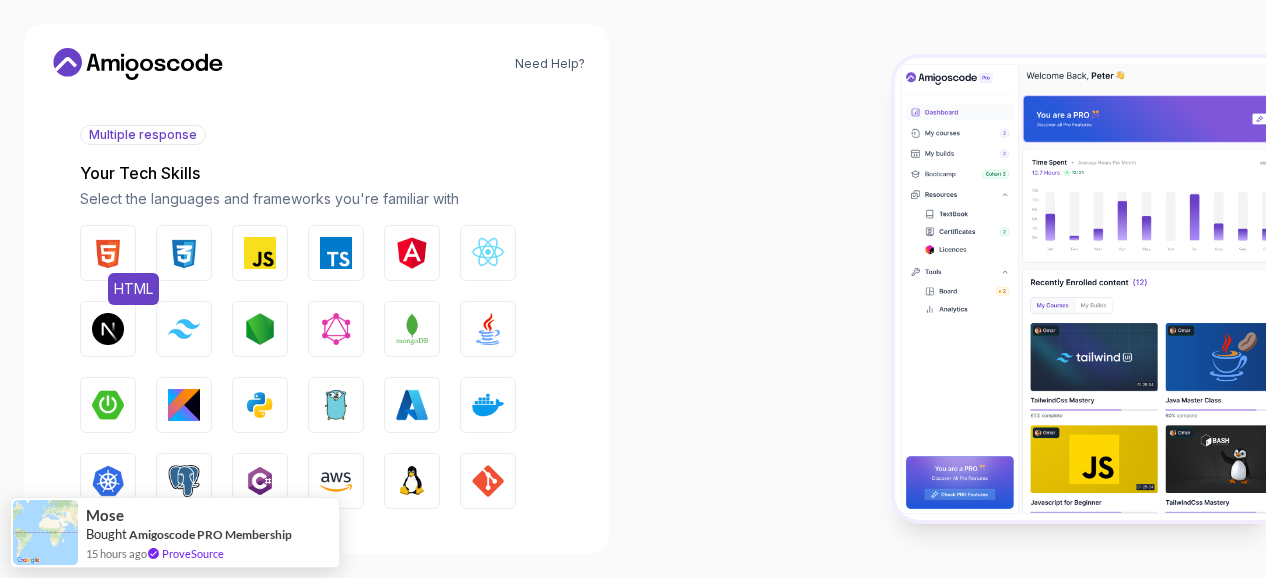 click at bounding box center (108, 253) 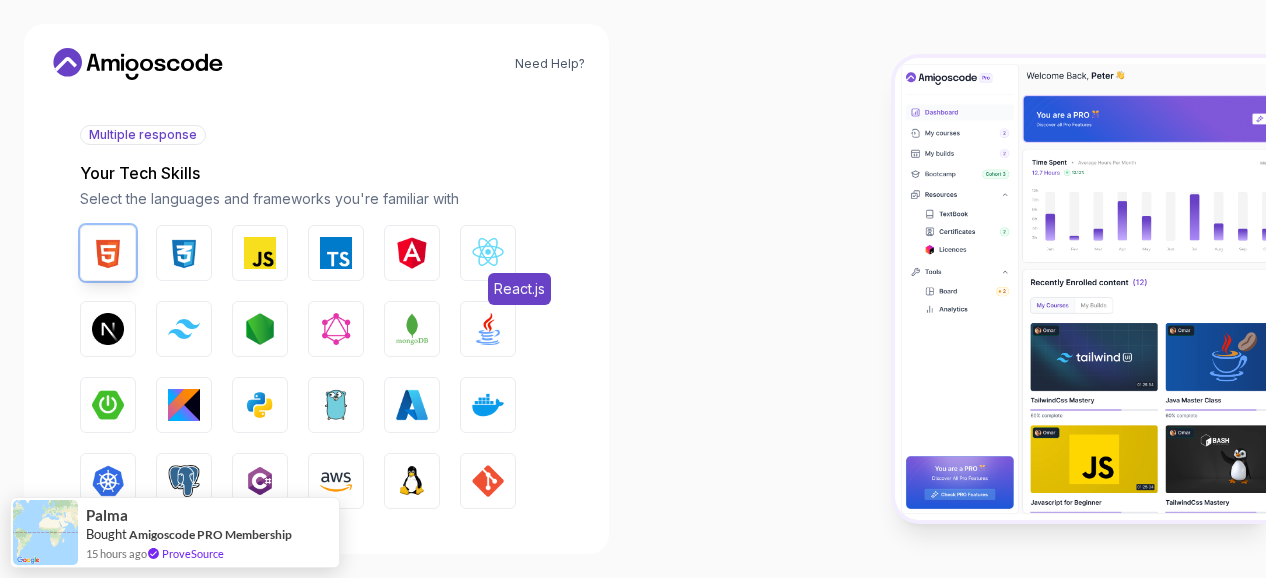 click at bounding box center [488, 253] 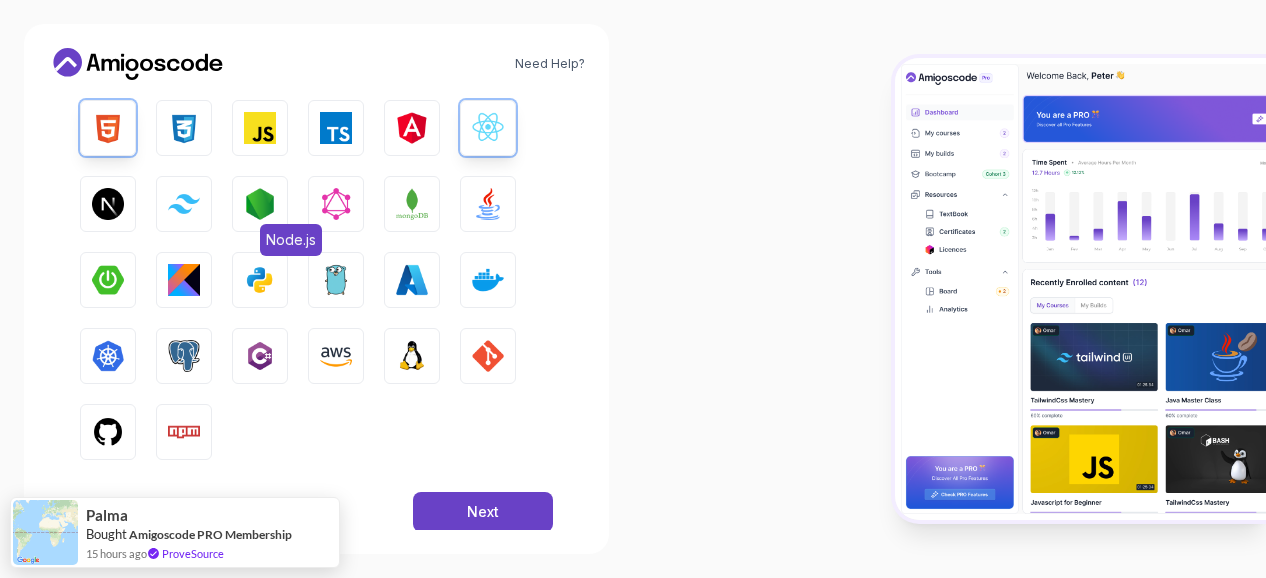 scroll, scrollTop: 339, scrollLeft: 0, axis: vertical 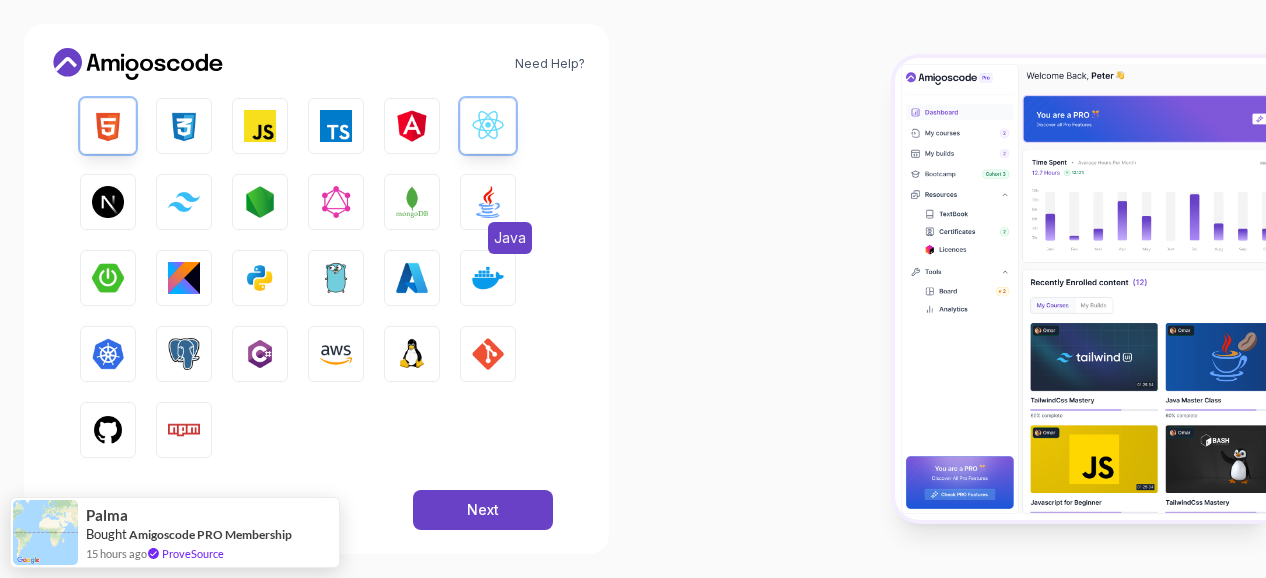click at bounding box center (488, 202) 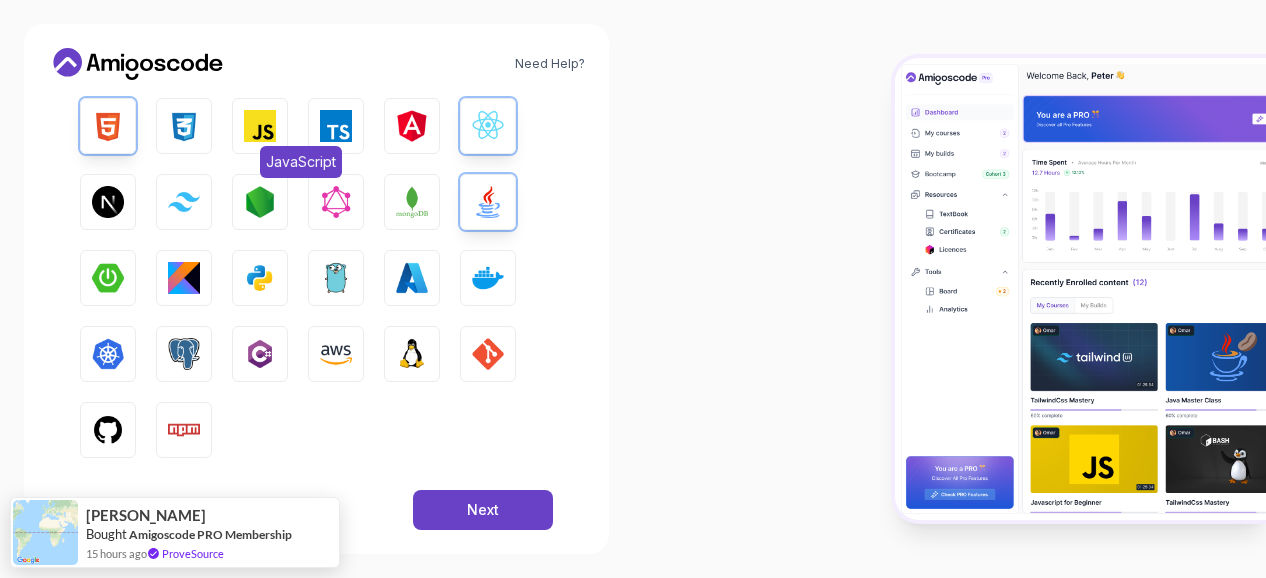 click at bounding box center (260, 126) 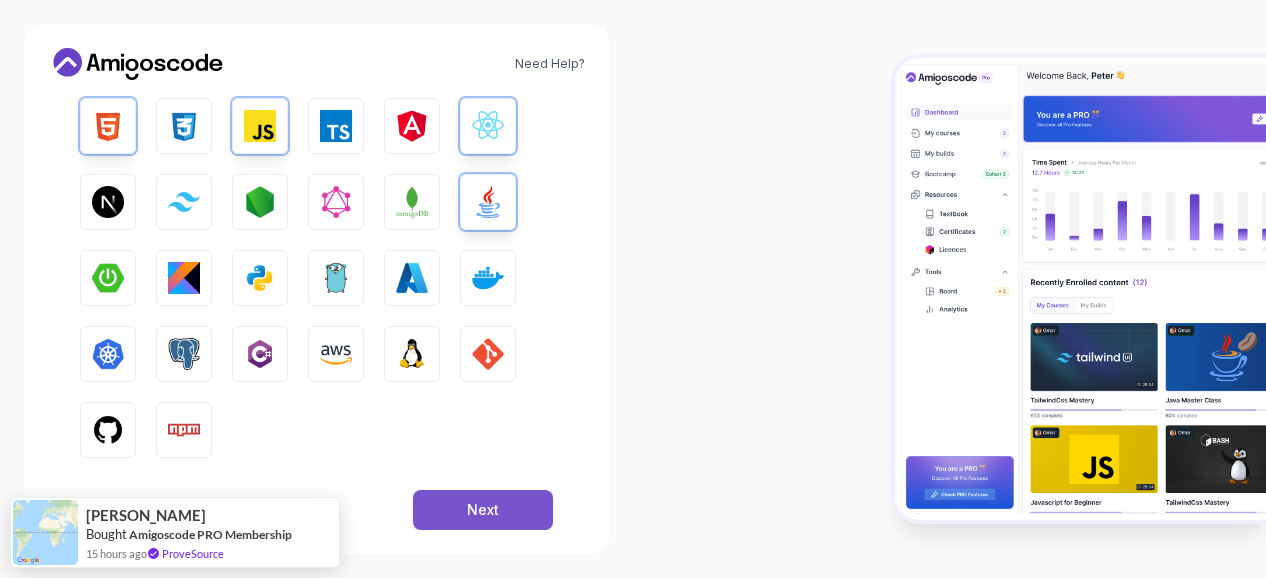 click on "Next" at bounding box center (483, 510) 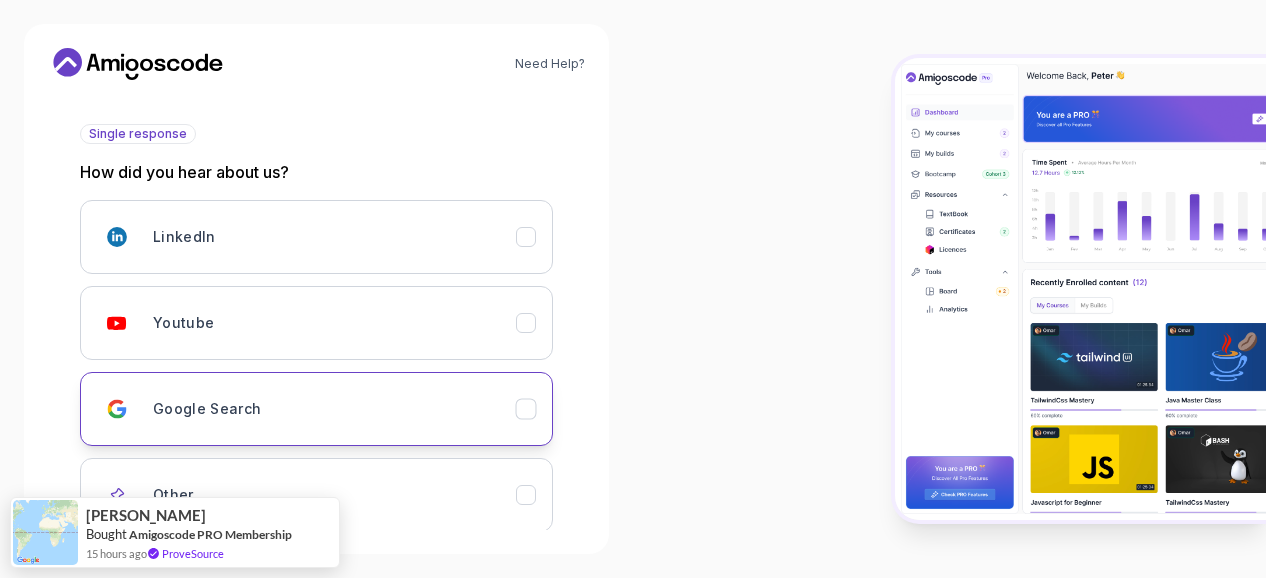 scroll, scrollTop: 328, scrollLeft: 0, axis: vertical 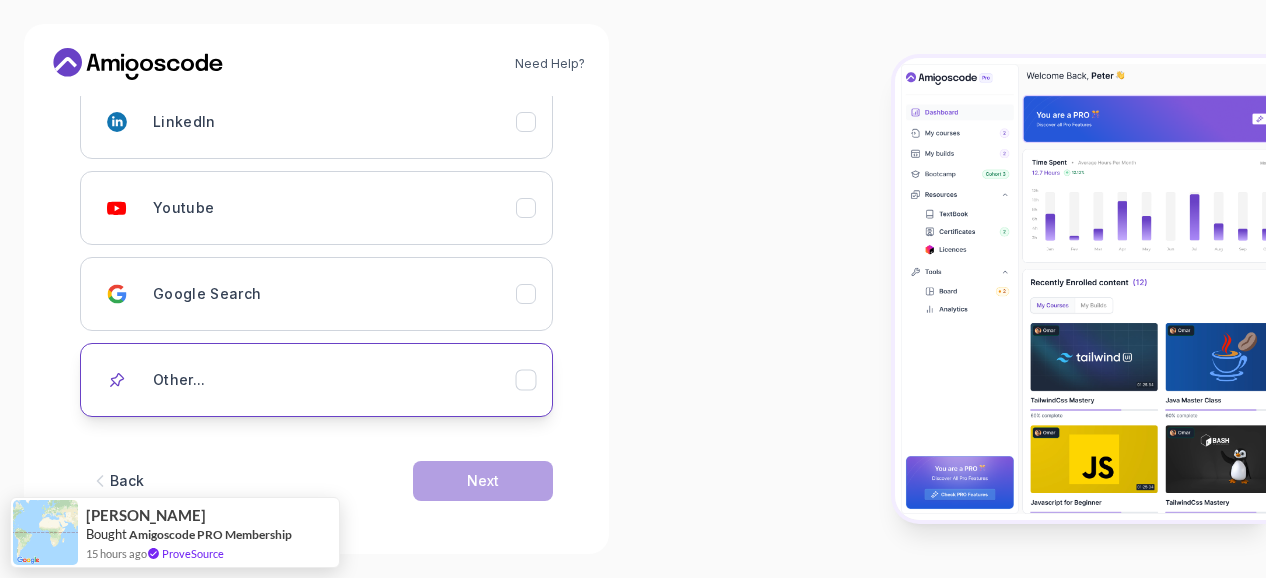 click on "Other..." at bounding box center [334, 380] 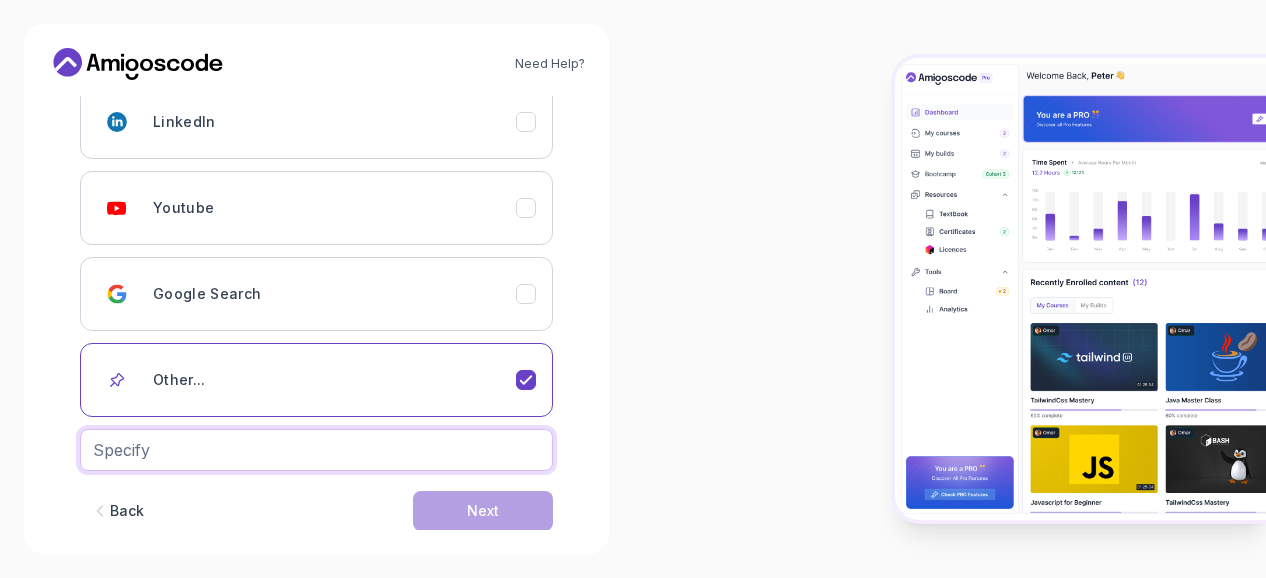 click at bounding box center (316, 450) 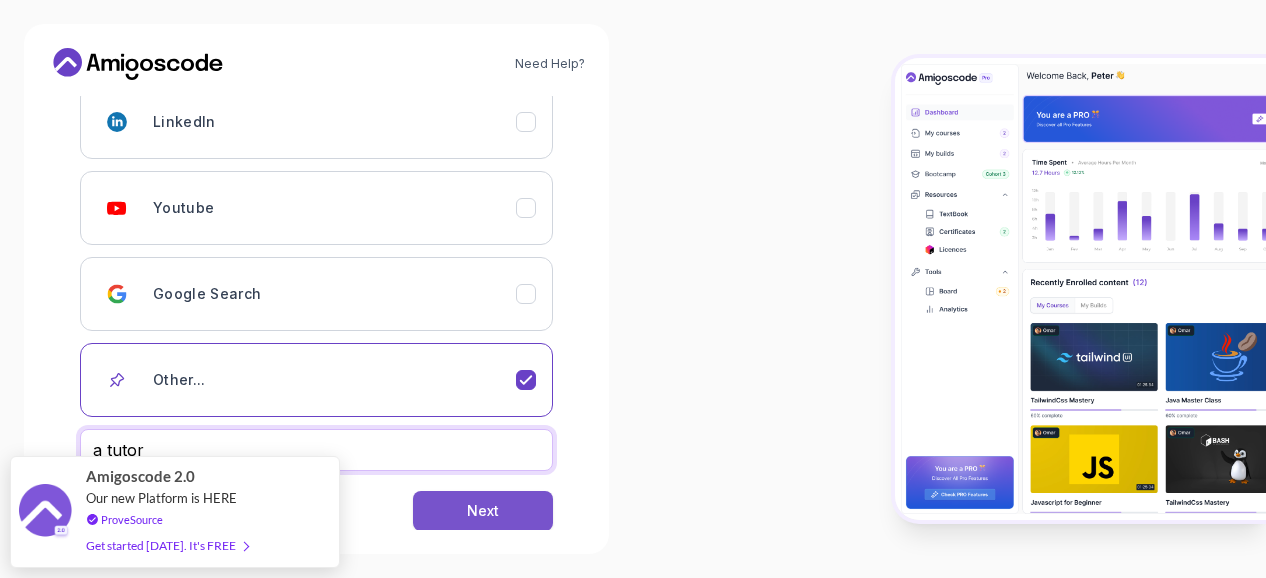 type on "a tutor" 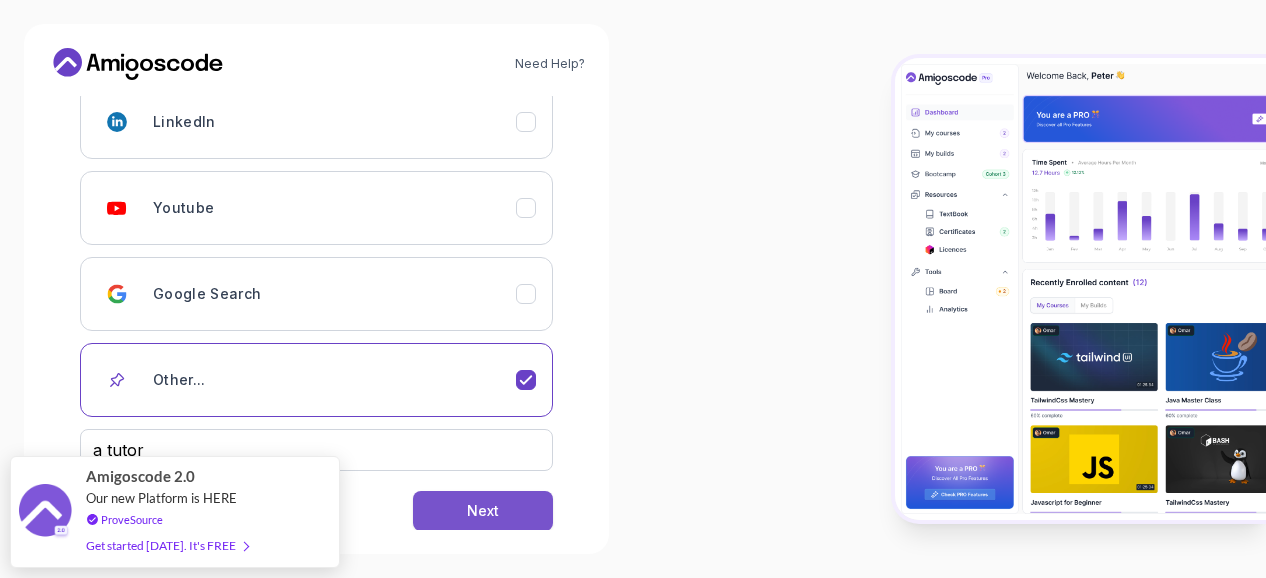 click on "Next" at bounding box center [483, 511] 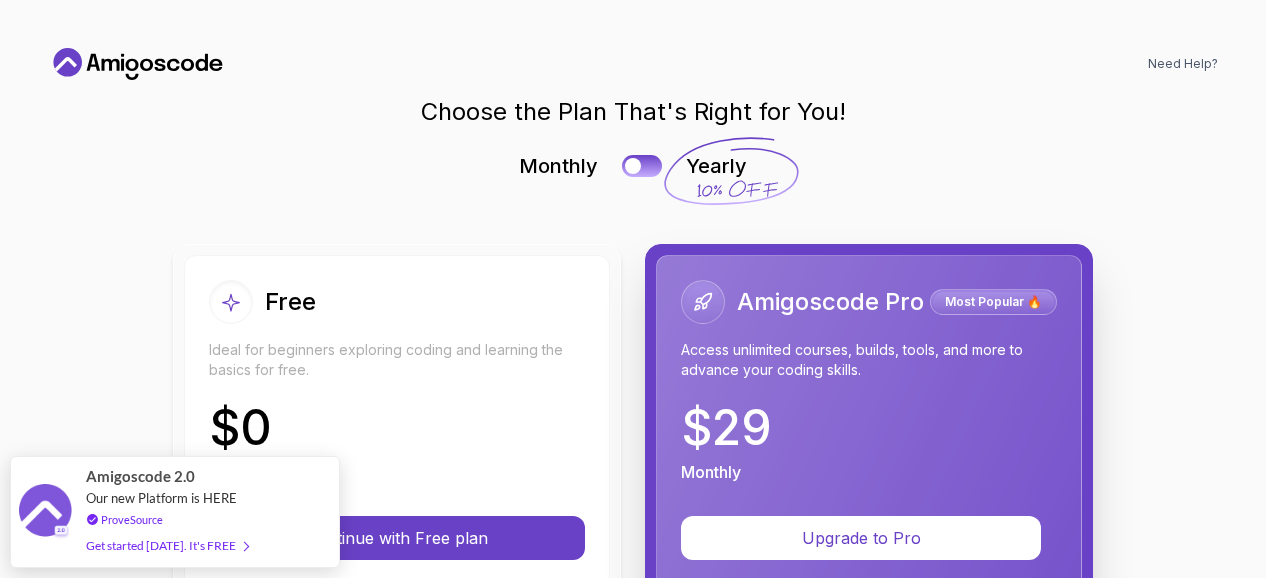 scroll, scrollTop: 0, scrollLeft: 0, axis: both 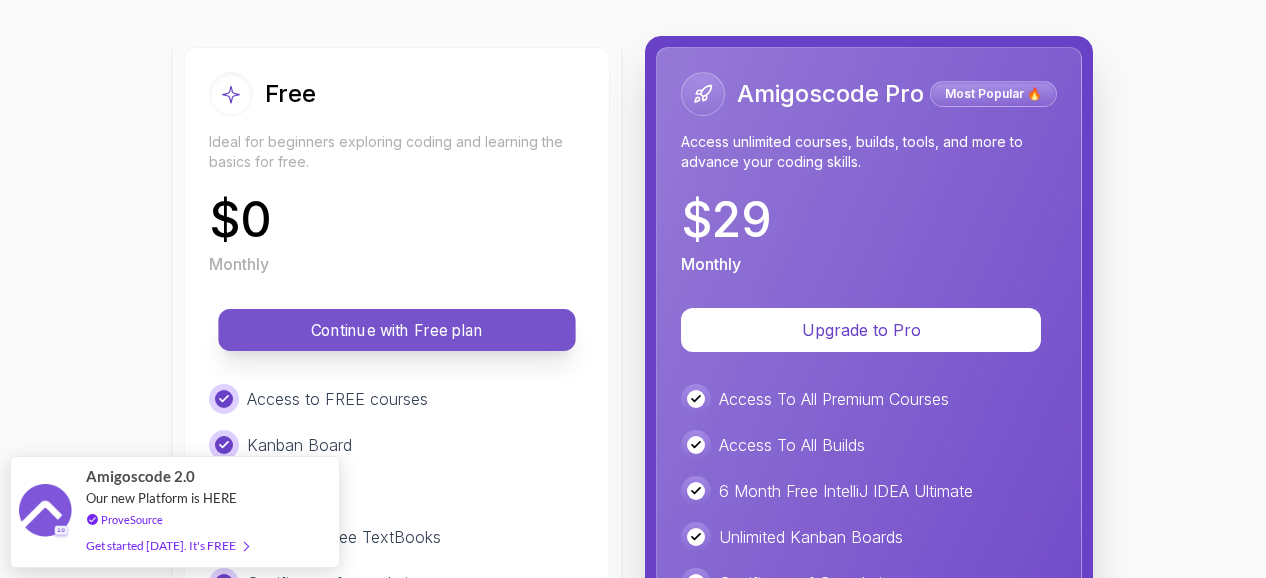 click on "Continue with Free plan" at bounding box center [397, 330] 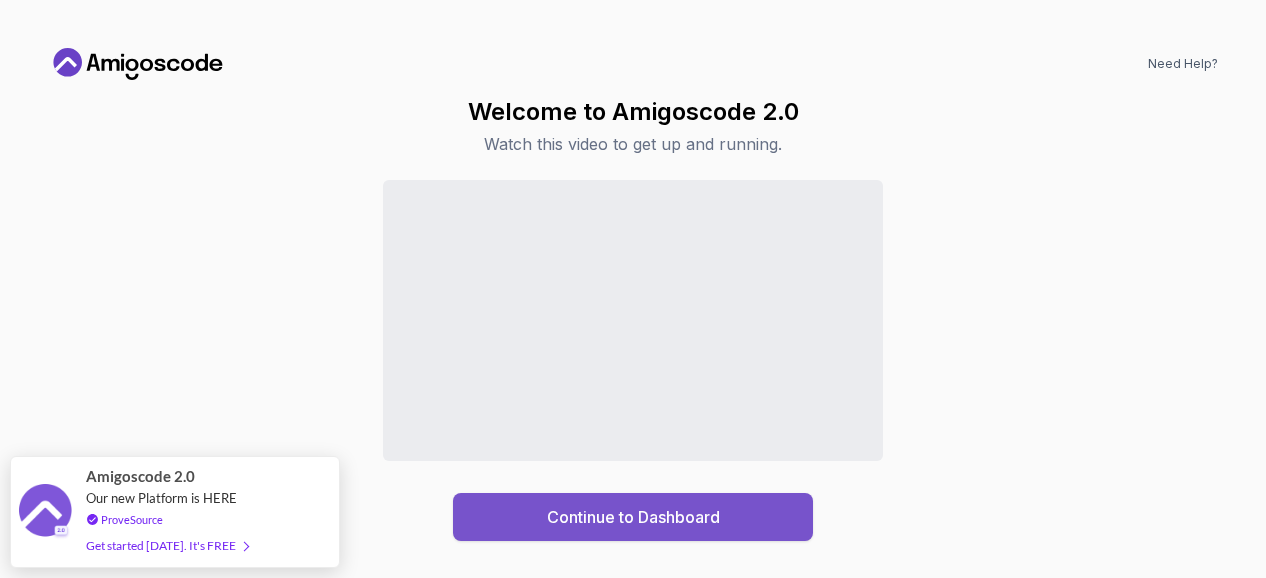 click on "Continue to Dashboard" at bounding box center (633, 517) 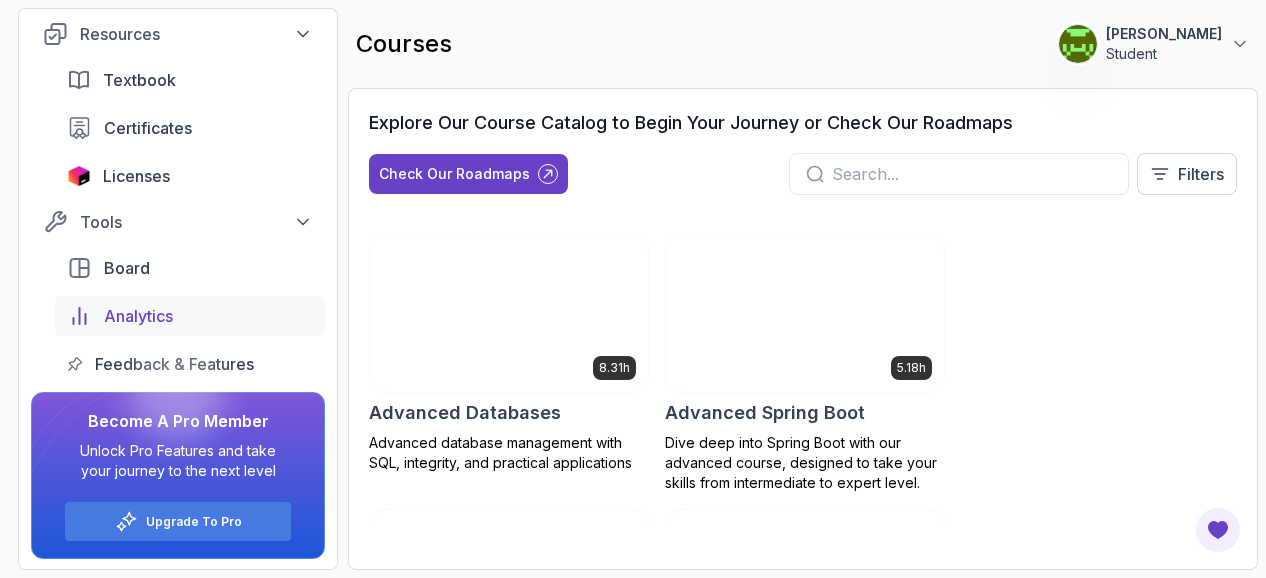 scroll, scrollTop: 0, scrollLeft: 0, axis: both 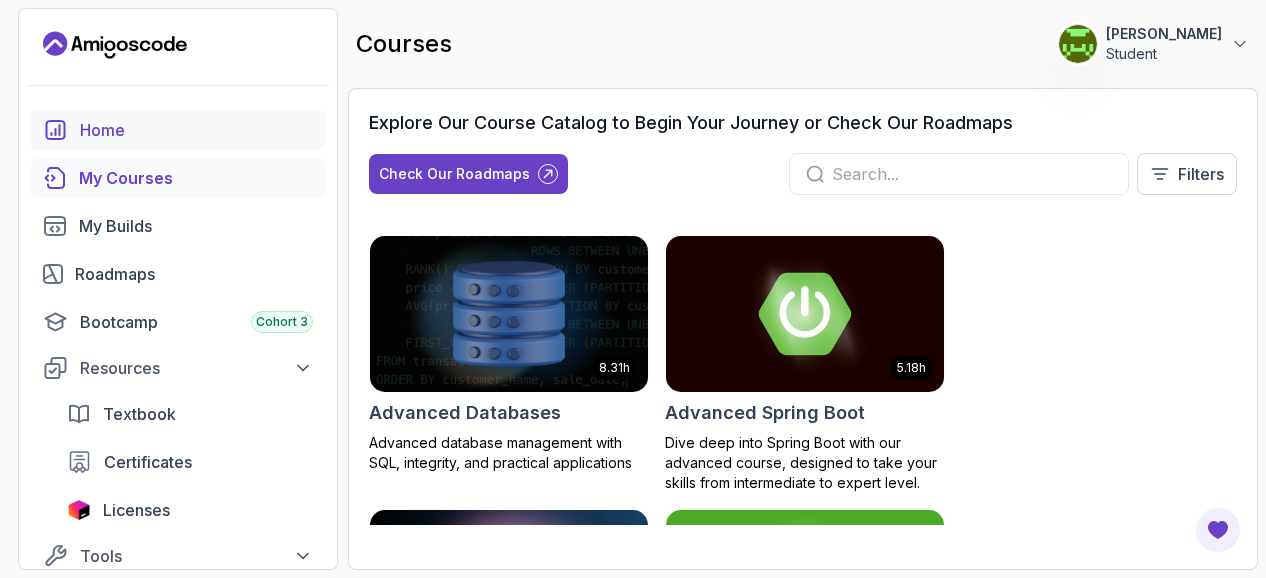 click on "Home" at bounding box center (196, 130) 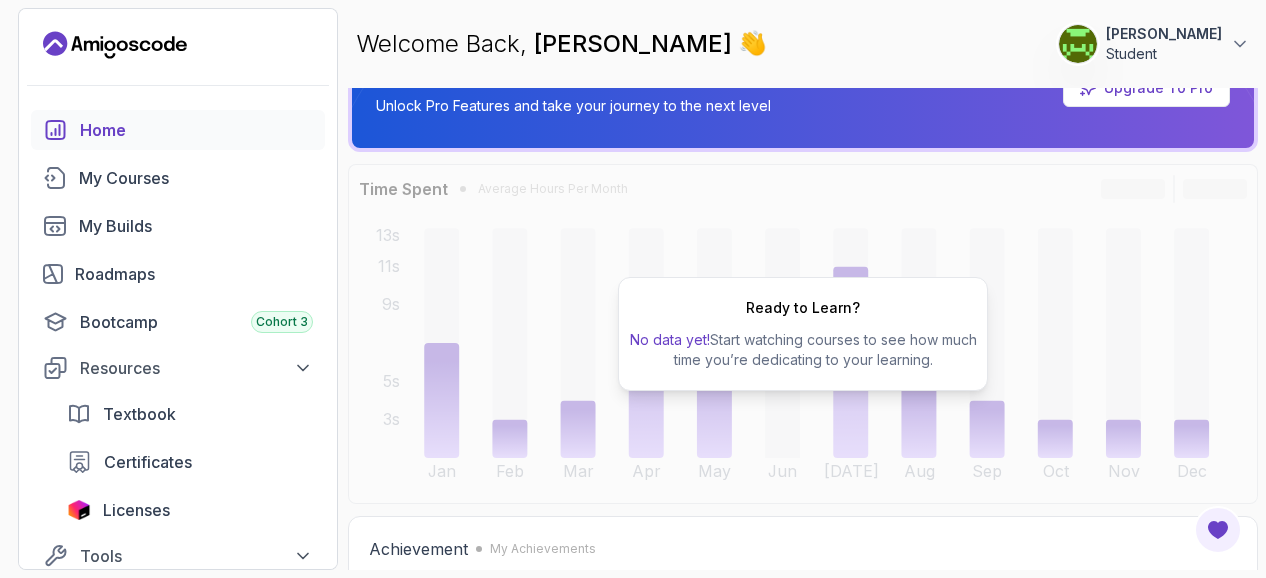 scroll, scrollTop: 98, scrollLeft: 0, axis: vertical 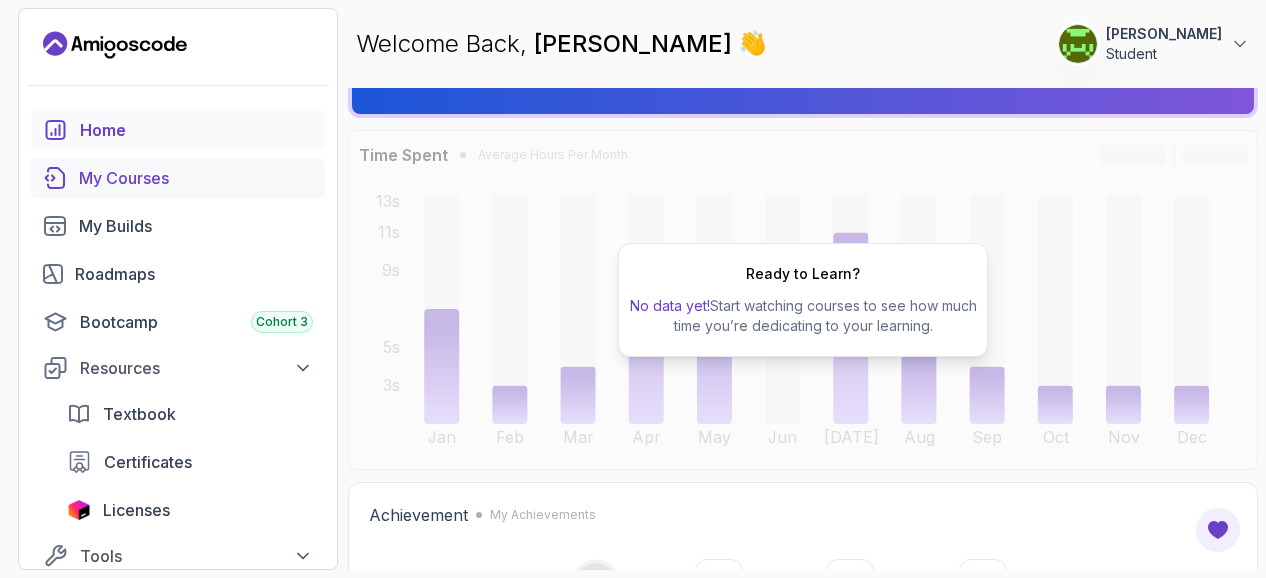 click on "My Courses" at bounding box center (178, 178) 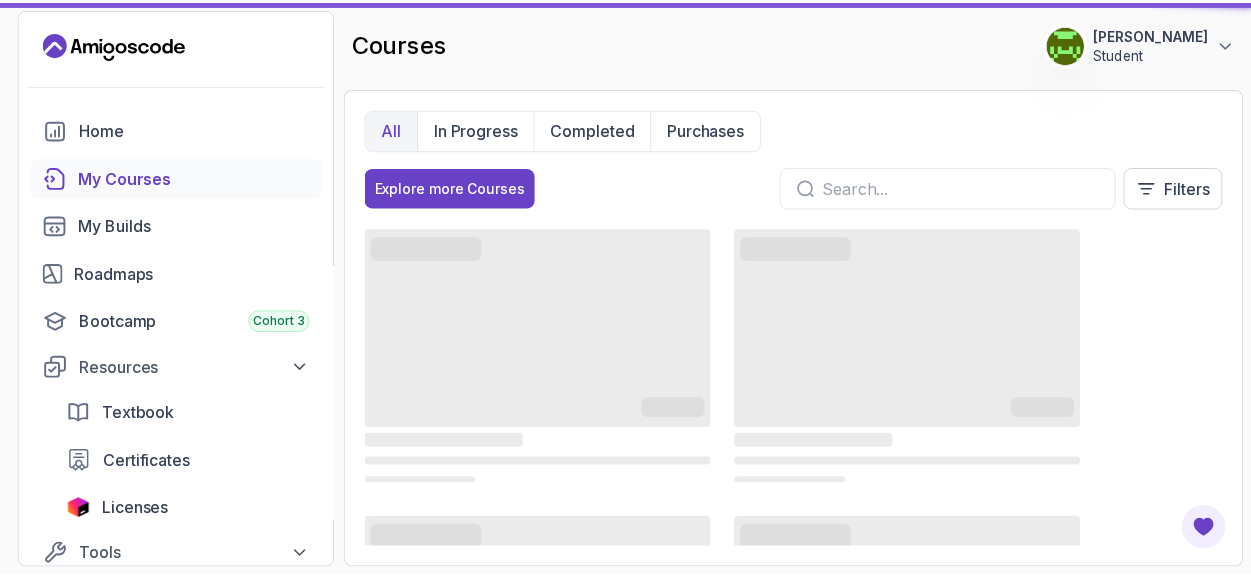 scroll, scrollTop: 0, scrollLeft: 0, axis: both 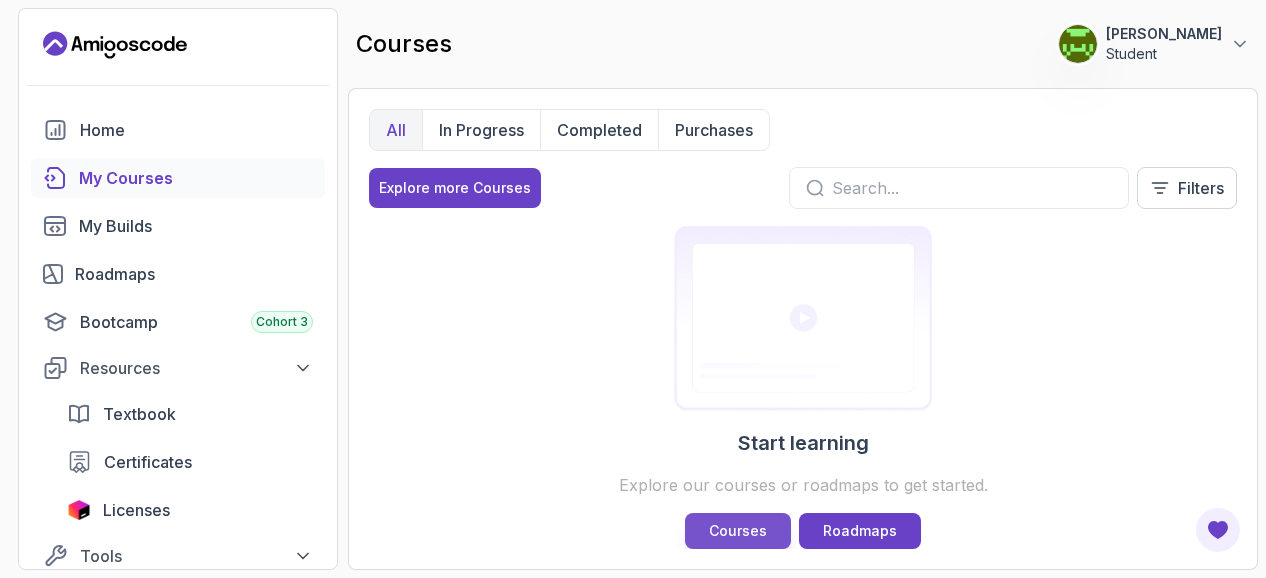 click on "Courses" at bounding box center [738, 531] 